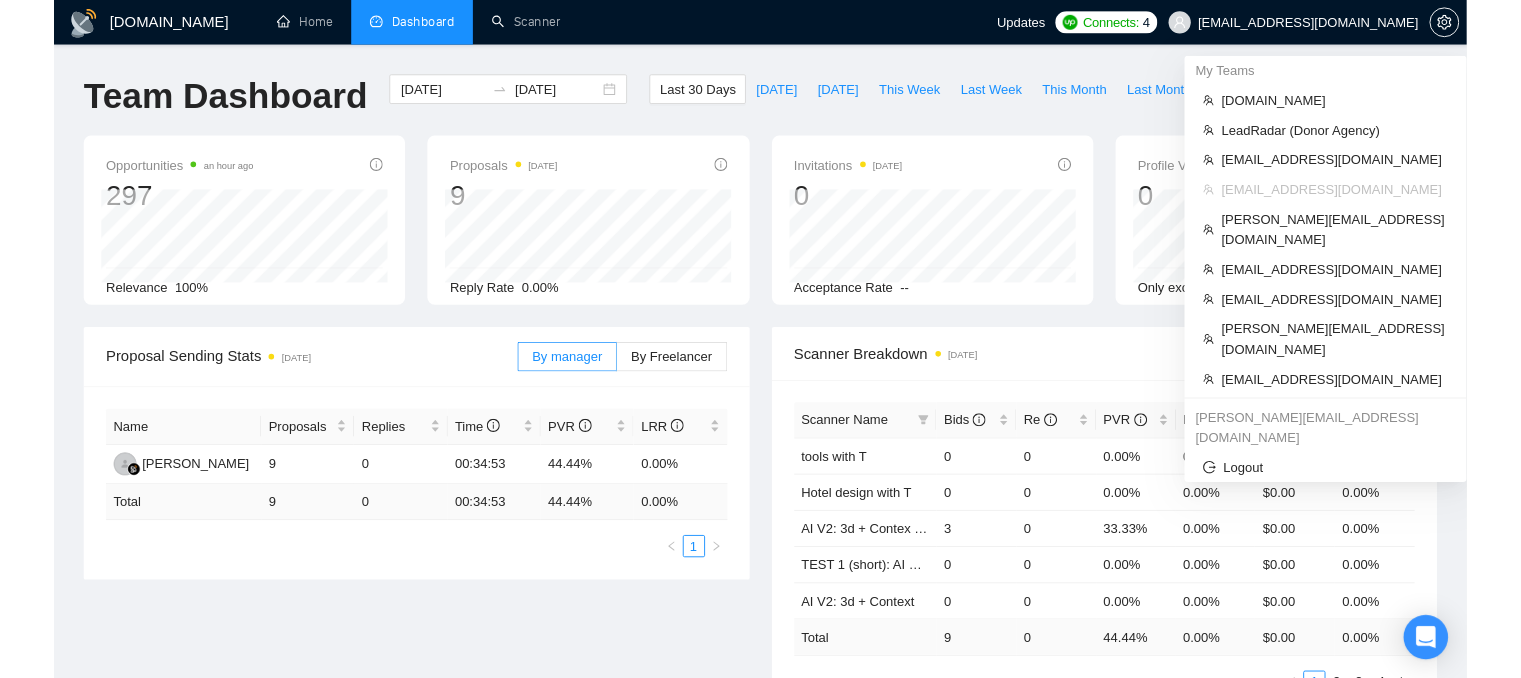 scroll, scrollTop: 0, scrollLeft: 0, axis: both 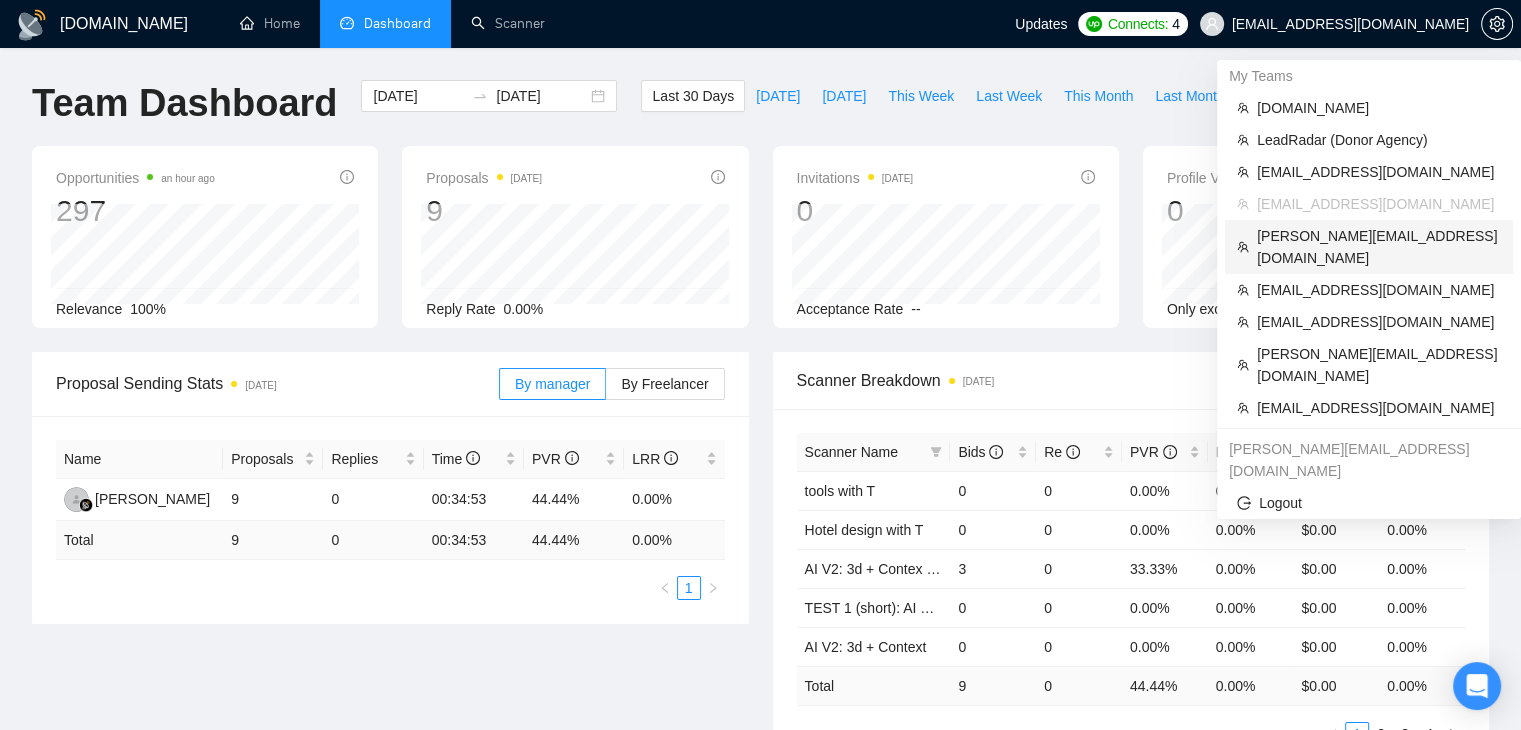 click on "[PERSON_NAME][EMAIL_ADDRESS][DOMAIN_NAME]" at bounding box center [1379, 247] 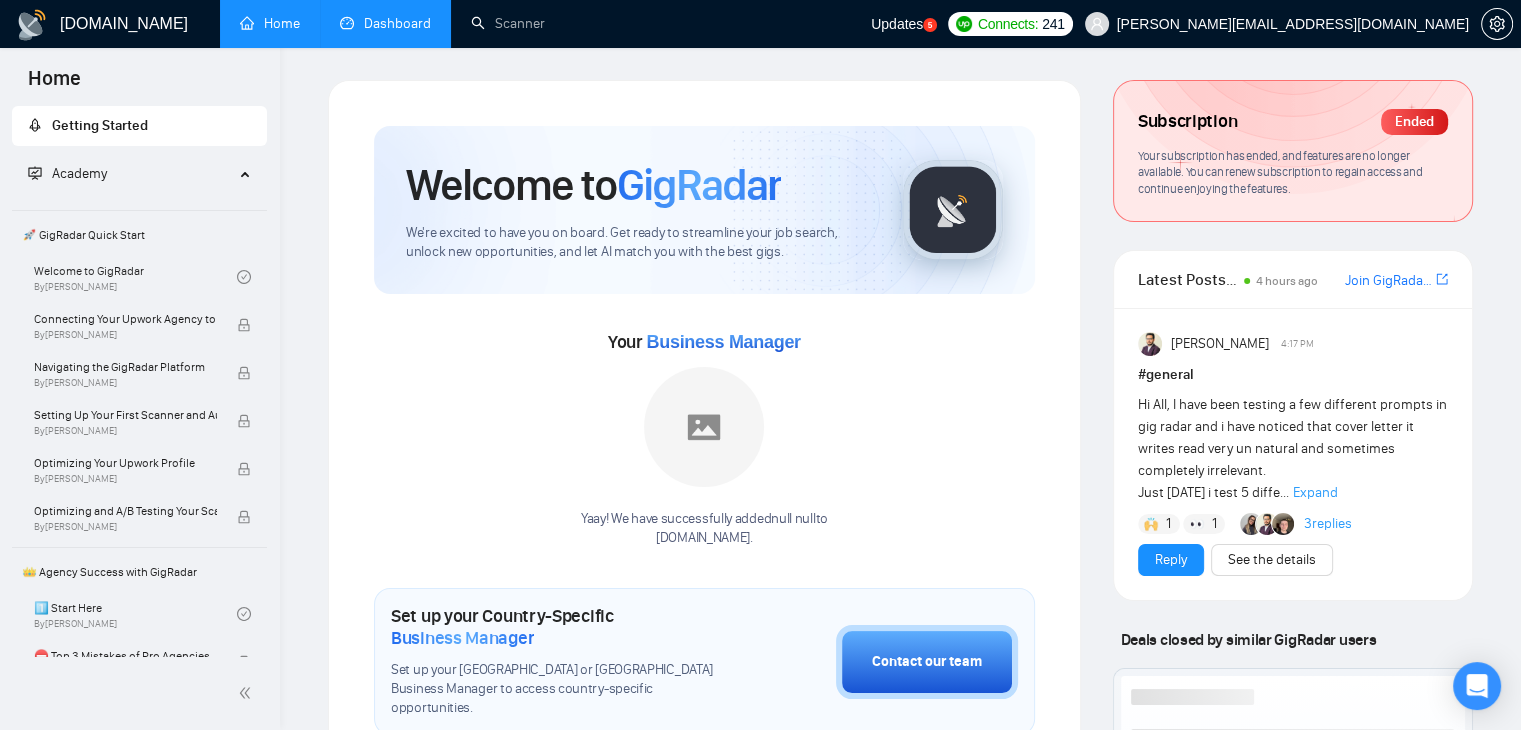 click on "Dashboard" at bounding box center [385, 23] 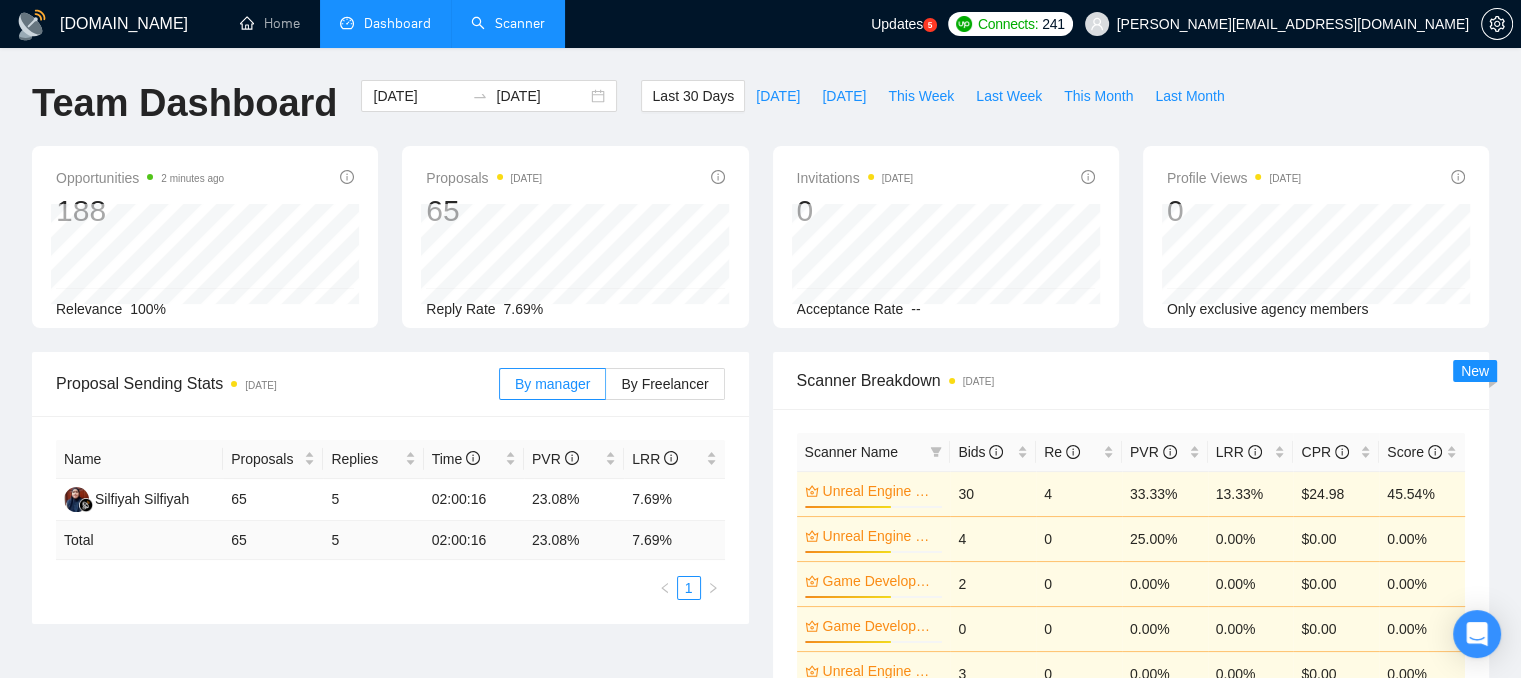 click on "Scanner" at bounding box center (508, 23) 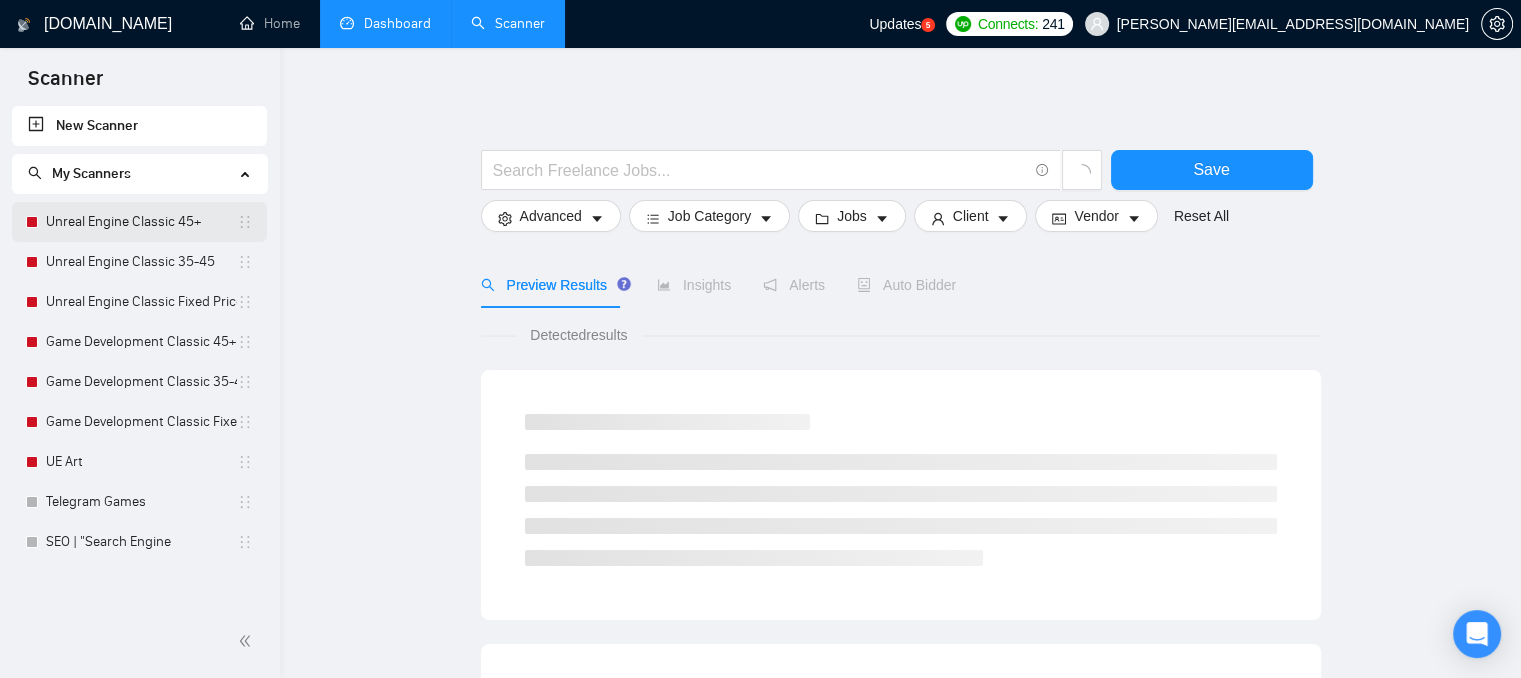 click on "Unreal Engine Classic 45+" at bounding box center [141, 222] 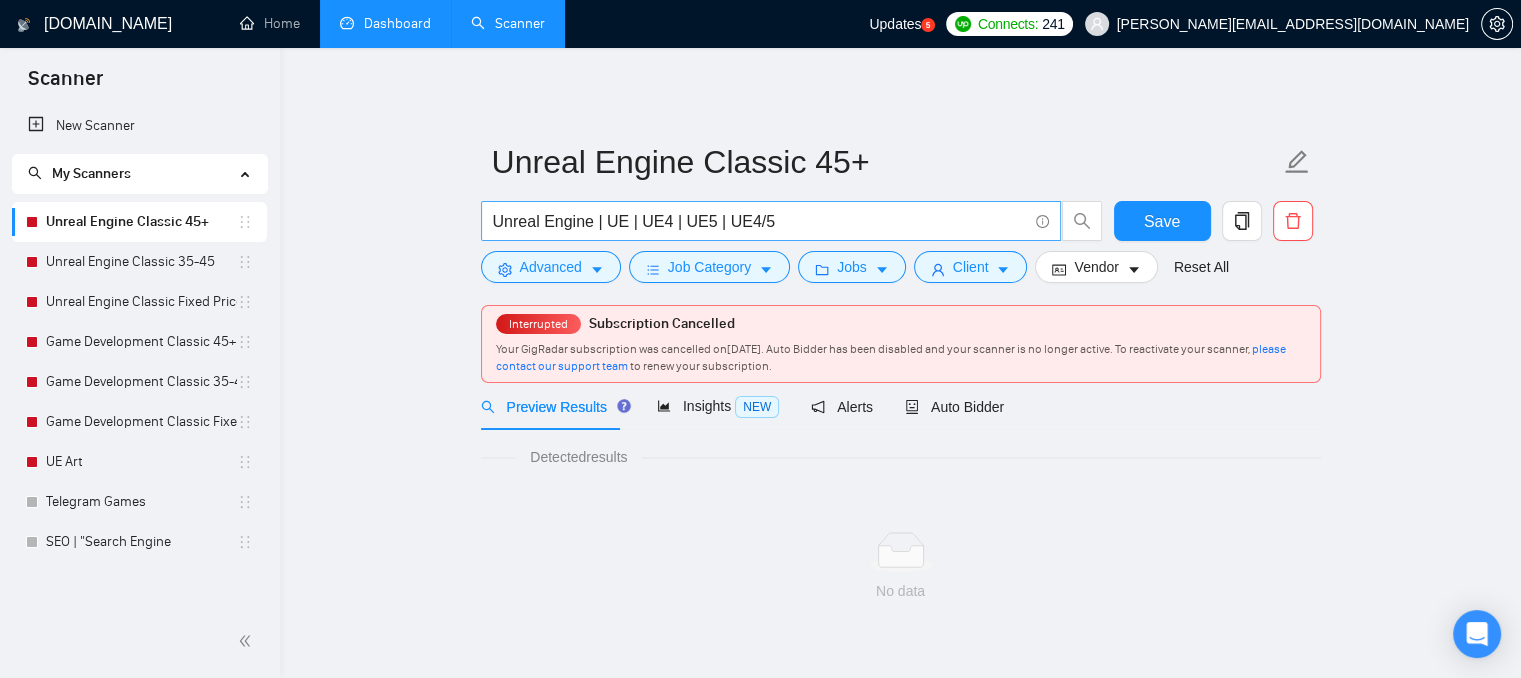 click on "Unreal Engine | UE | UE4 | UE5 | UE4/5" at bounding box center (760, 221) 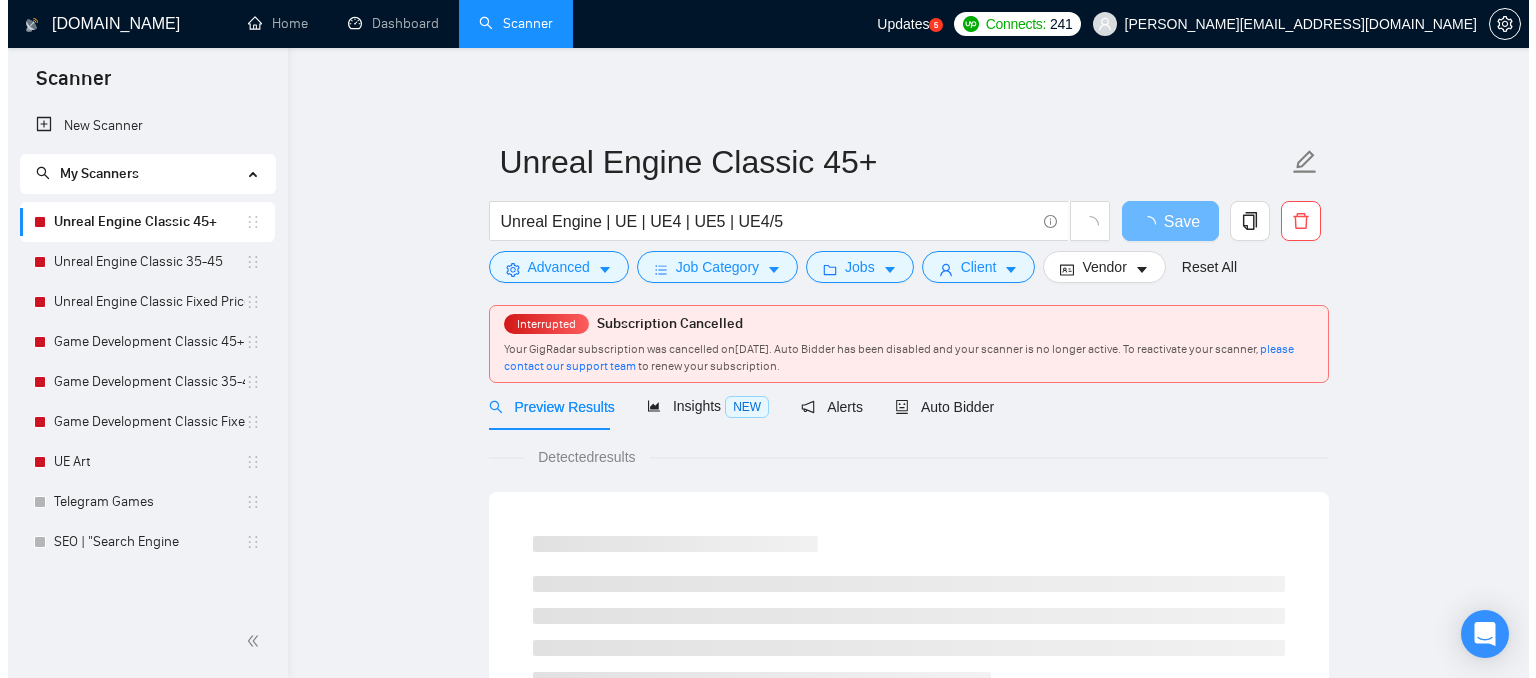 scroll, scrollTop: 0, scrollLeft: 0, axis: both 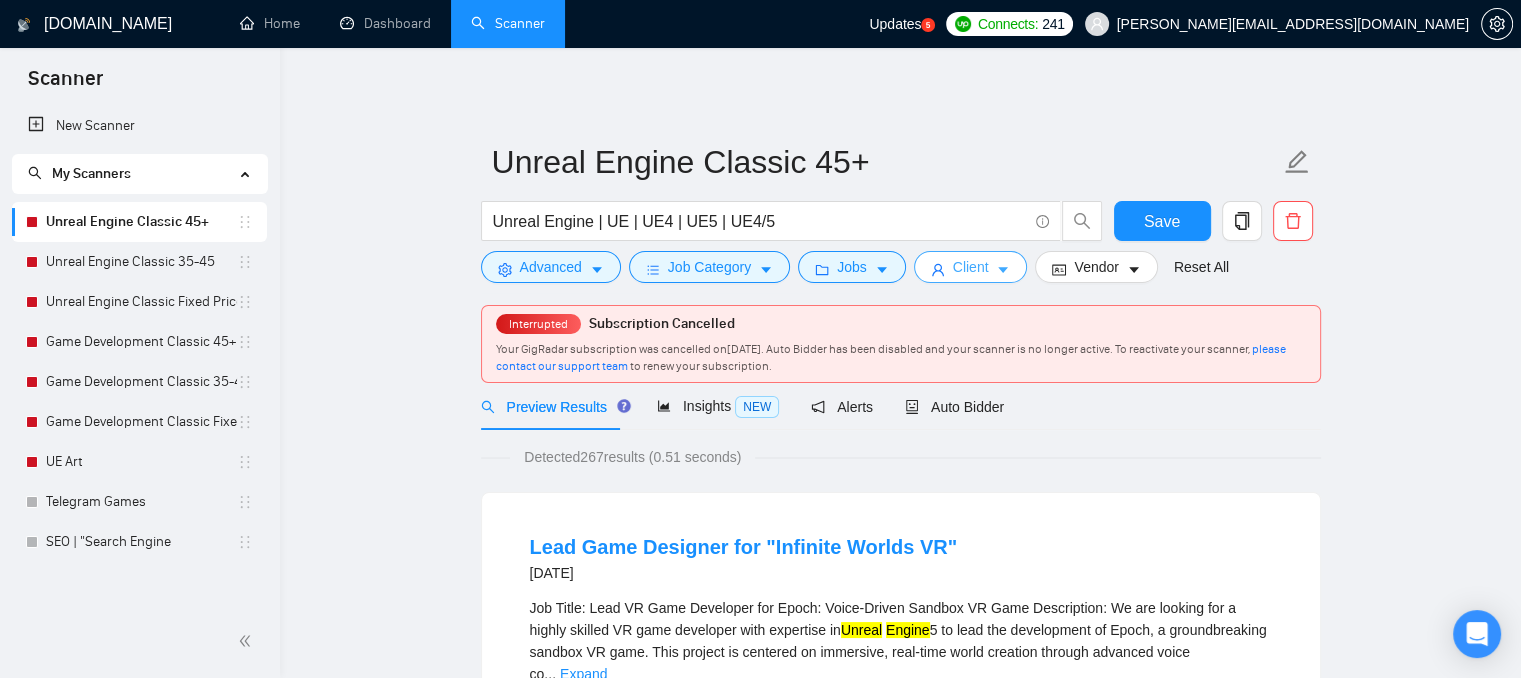 click on "Client" at bounding box center (971, 267) 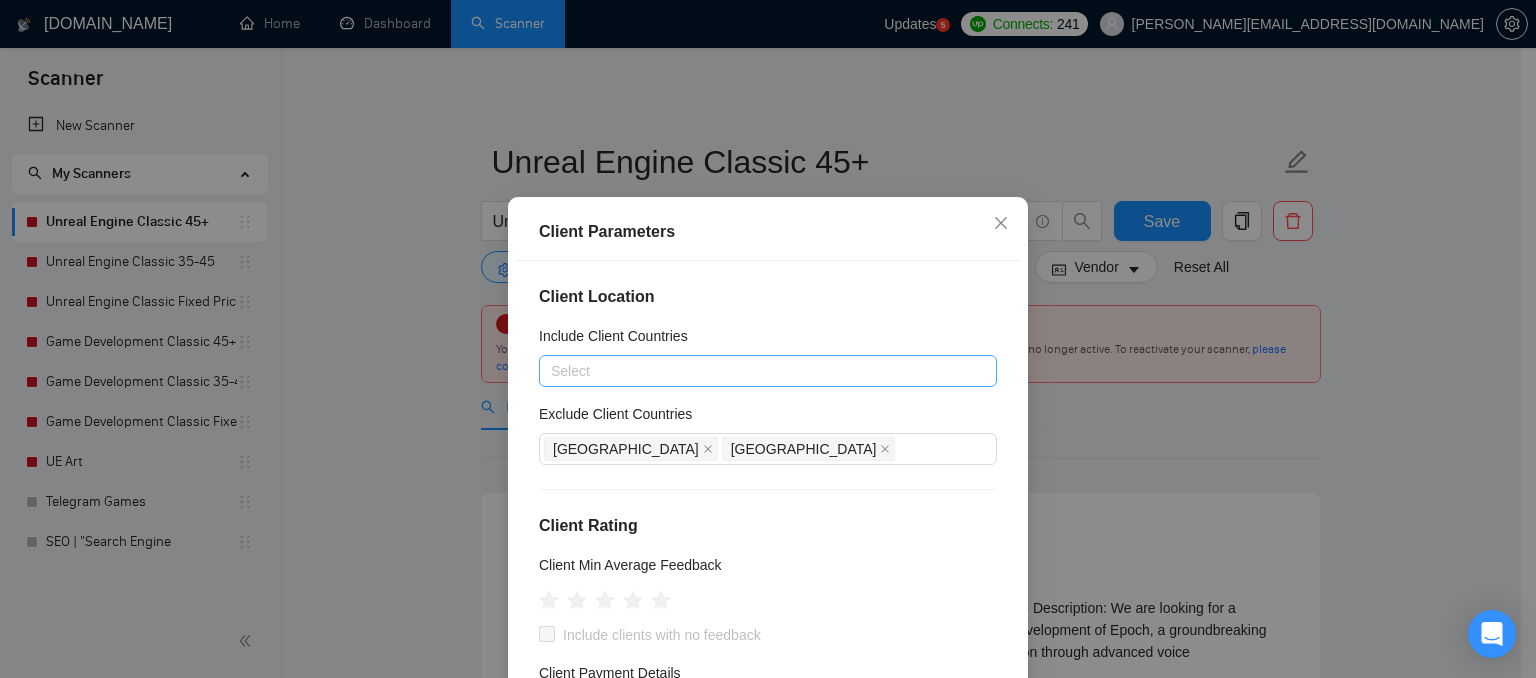 click on "Include Client Countries" at bounding box center (553, 371) 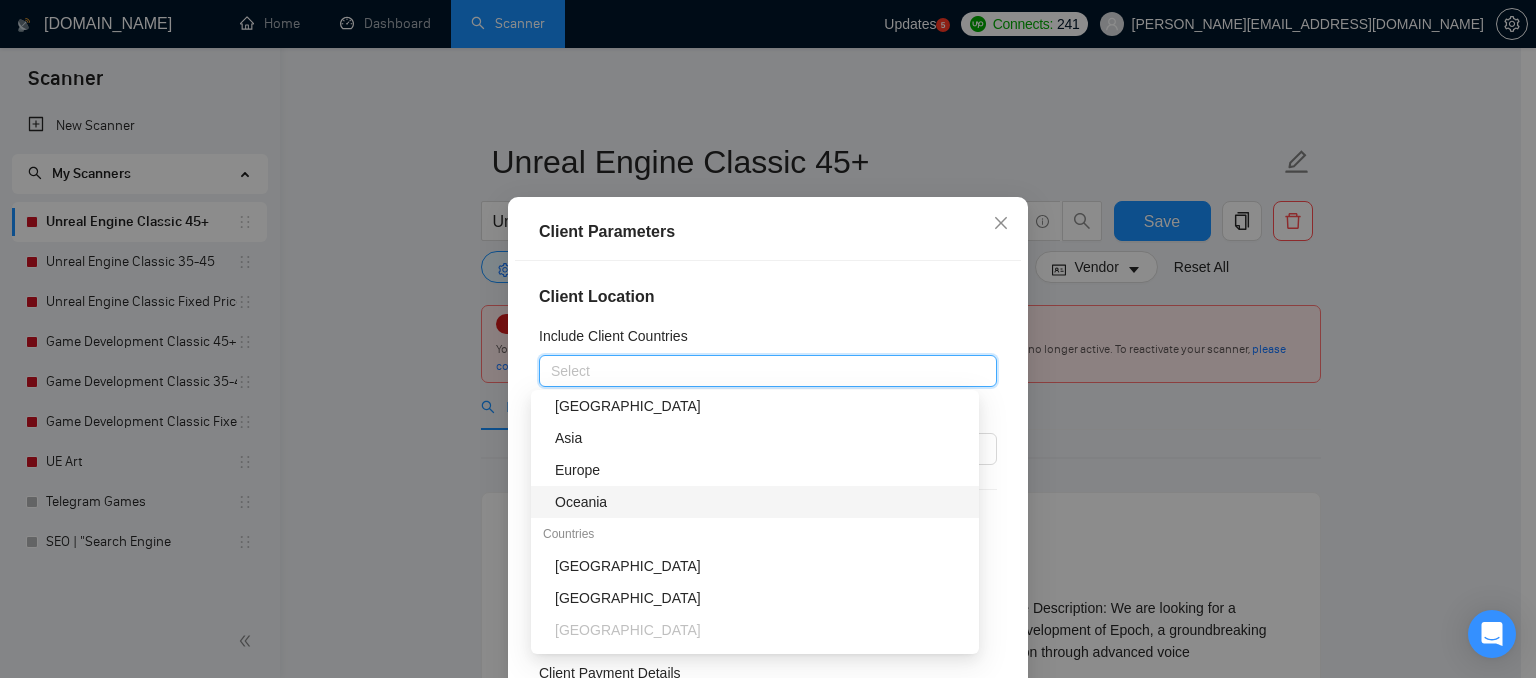 scroll, scrollTop: 200, scrollLeft: 0, axis: vertical 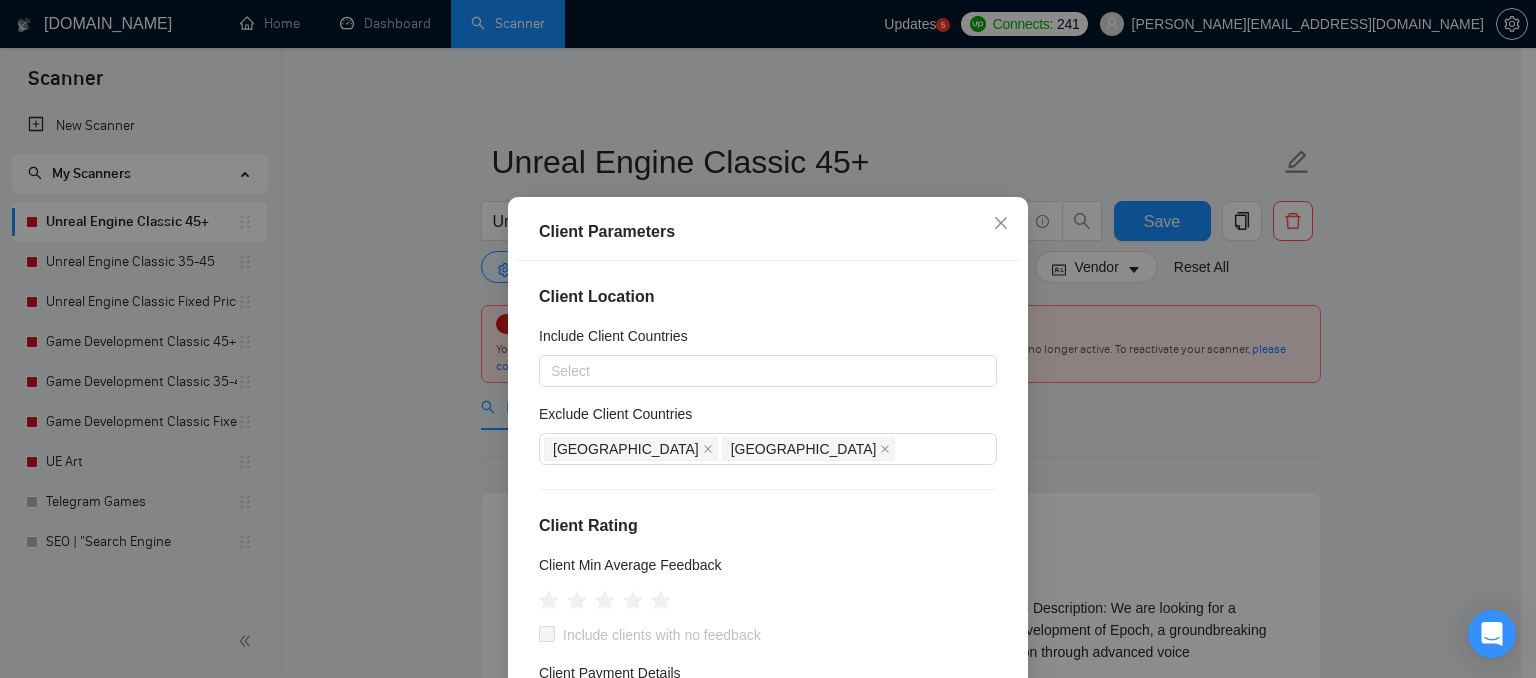 click on "Client Location Include Client Countries   Select Exclude Client Countries [GEOGRAPHIC_DATA] [GEOGRAPHIC_DATA]   Client Rating Client Min Average Feedback Include clients with no feedback Client Payment Details Payment Verified Hire Rate Stats   Client Total Spent $ Min - $ Max Client Hire Rate New   Any hire rate   Avg Hourly Rate Paid New $ Min - $ Max Include Clients without Sufficient History Client Profile Client Industry New   Any industry Client Company Size   Any company size Enterprise Clients New   Any clients" at bounding box center (768, 498) 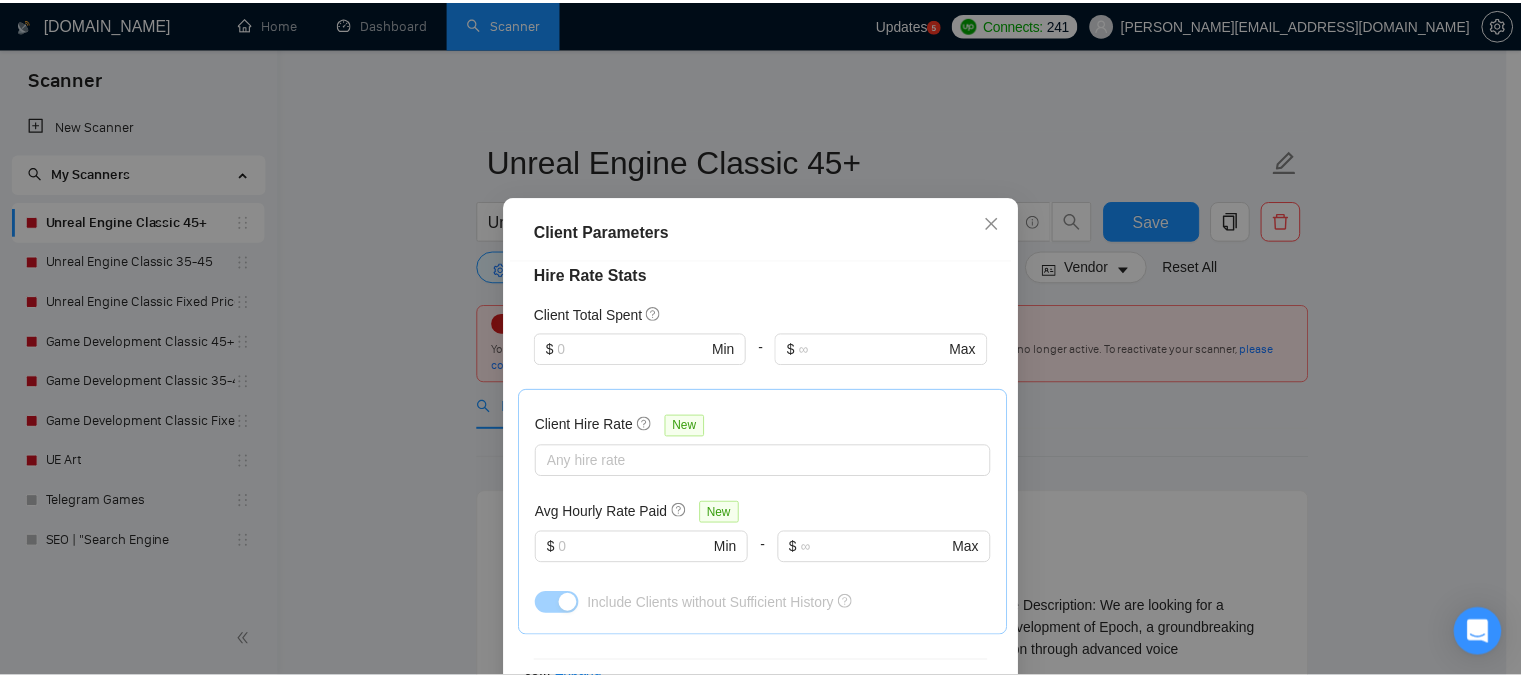 scroll, scrollTop: 500, scrollLeft: 0, axis: vertical 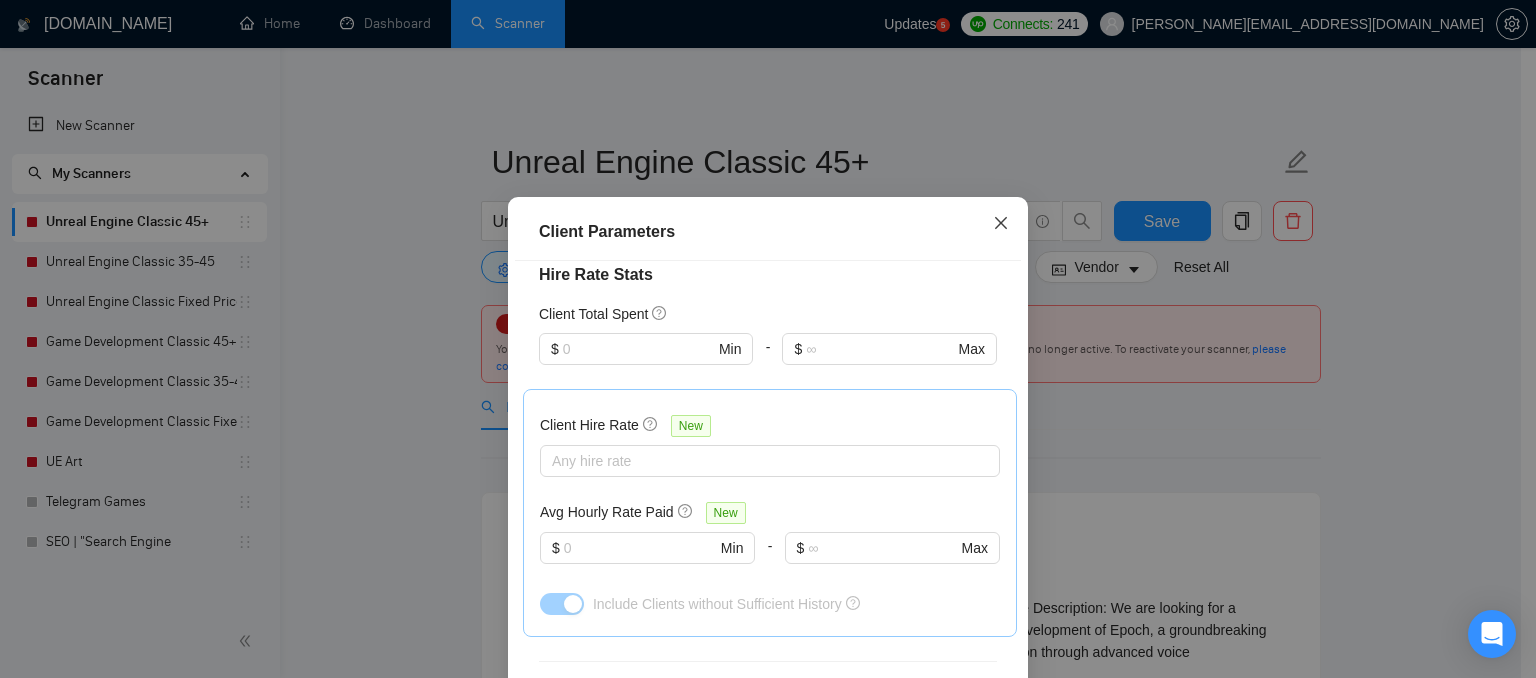 click 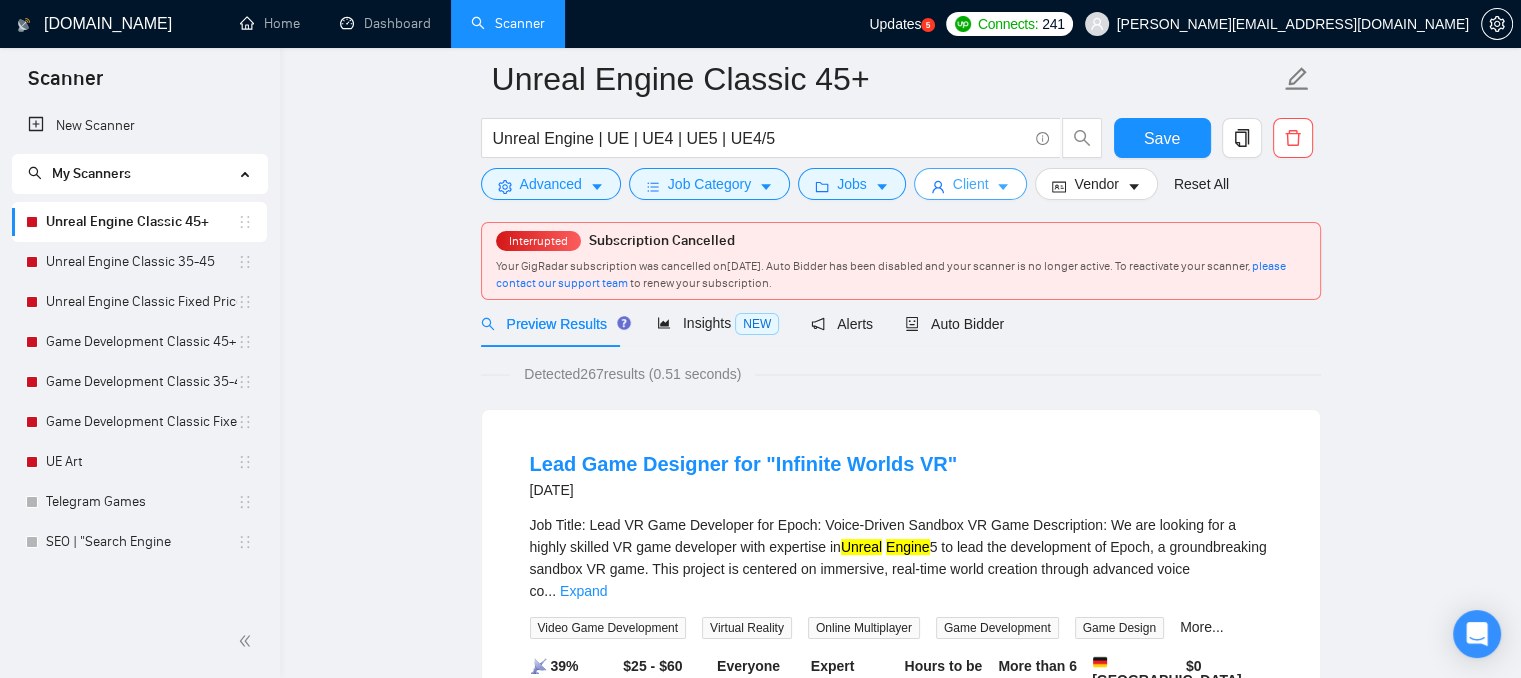 scroll, scrollTop: 0, scrollLeft: 0, axis: both 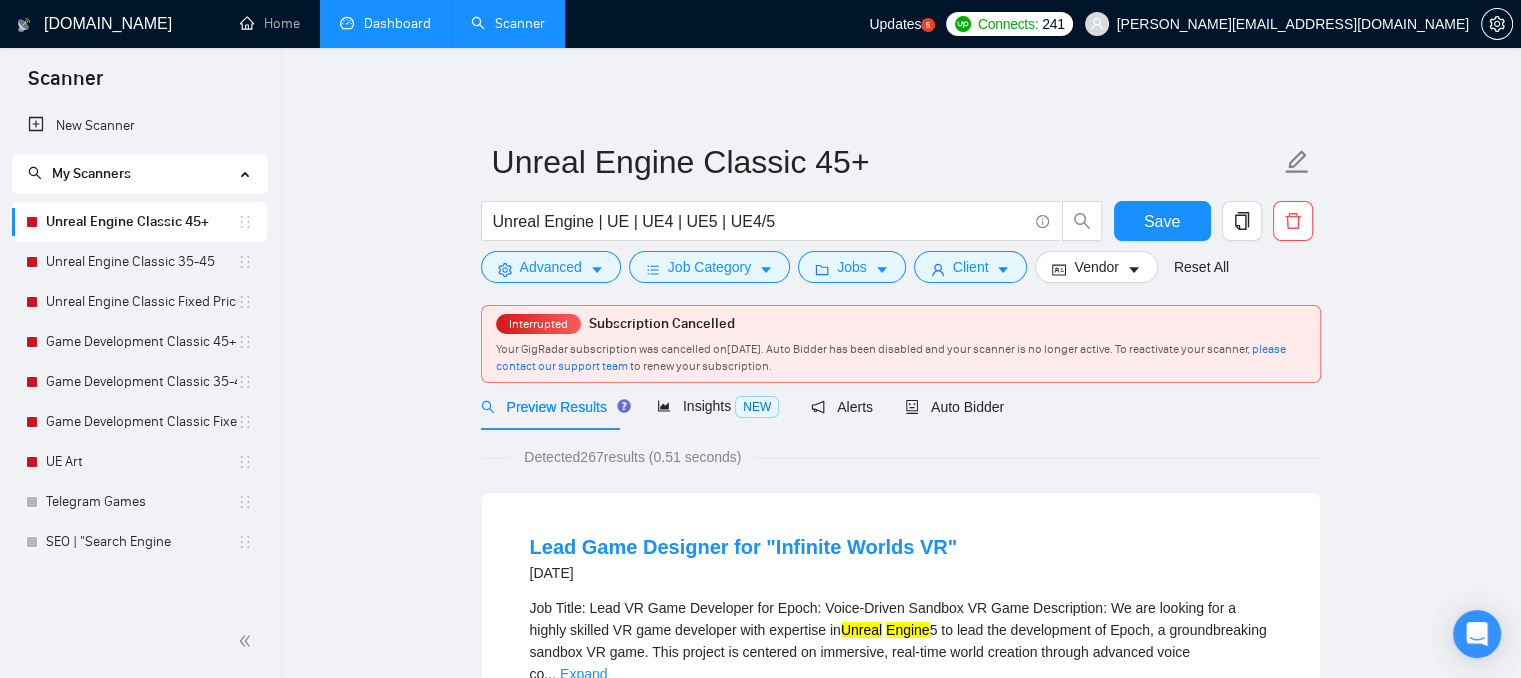 click on "Dashboard" at bounding box center [385, 23] 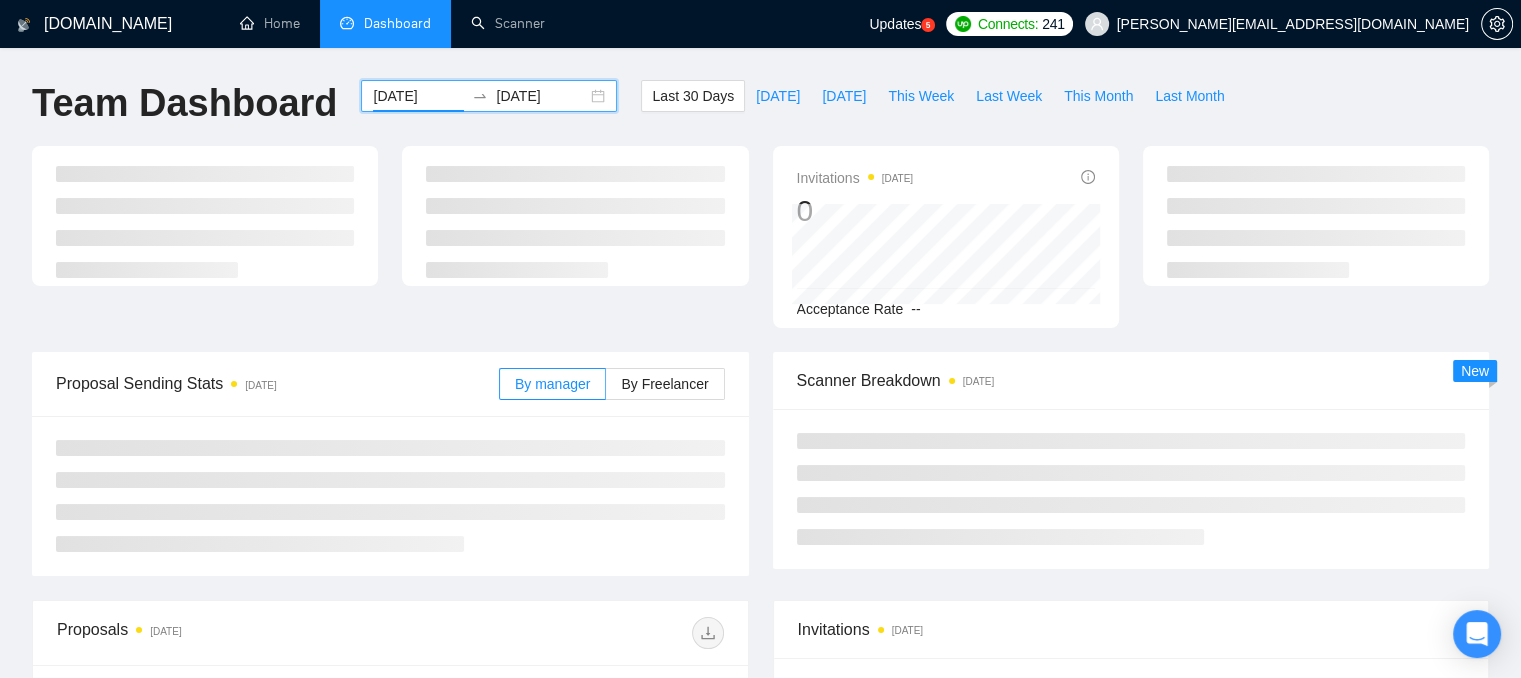 click on "[DATE]" at bounding box center [418, 96] 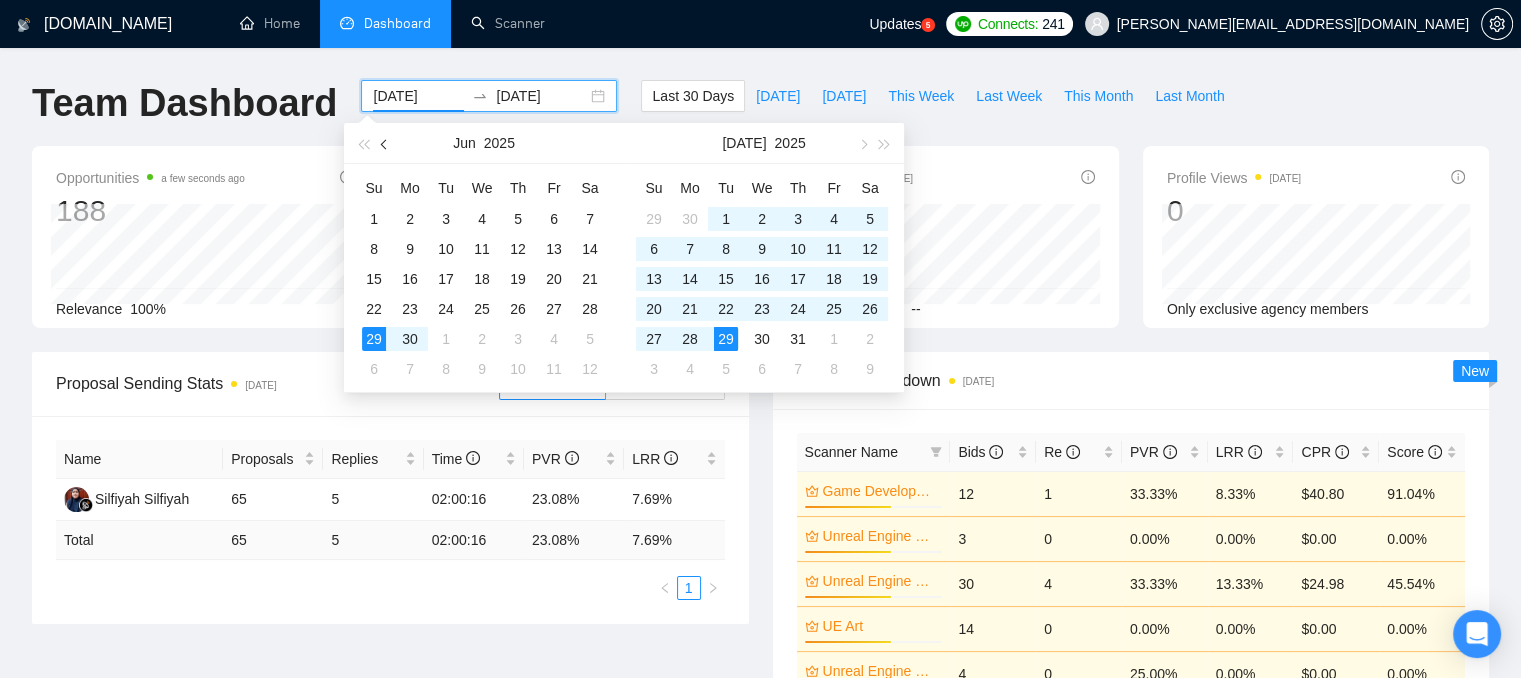 click at bounding box center (385, 143) 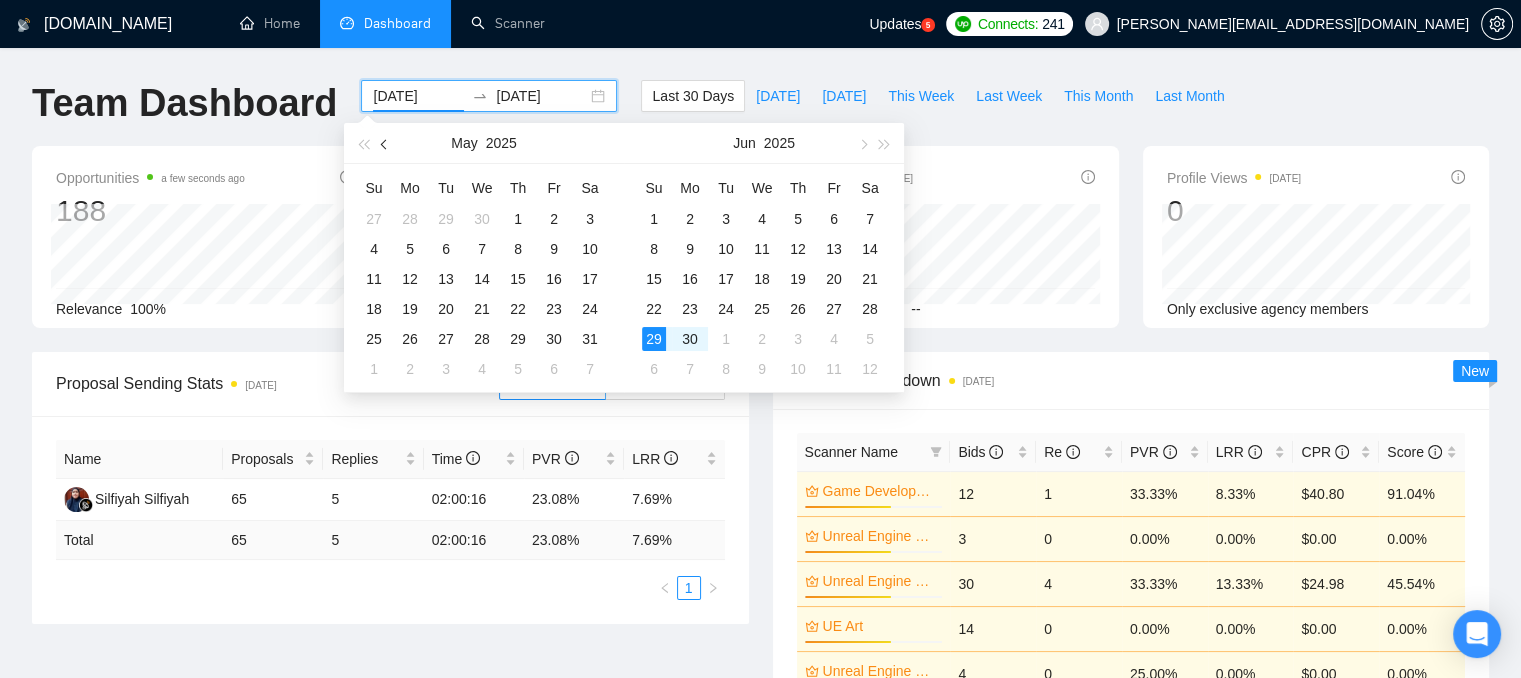 click at bounding box center [385, 143] 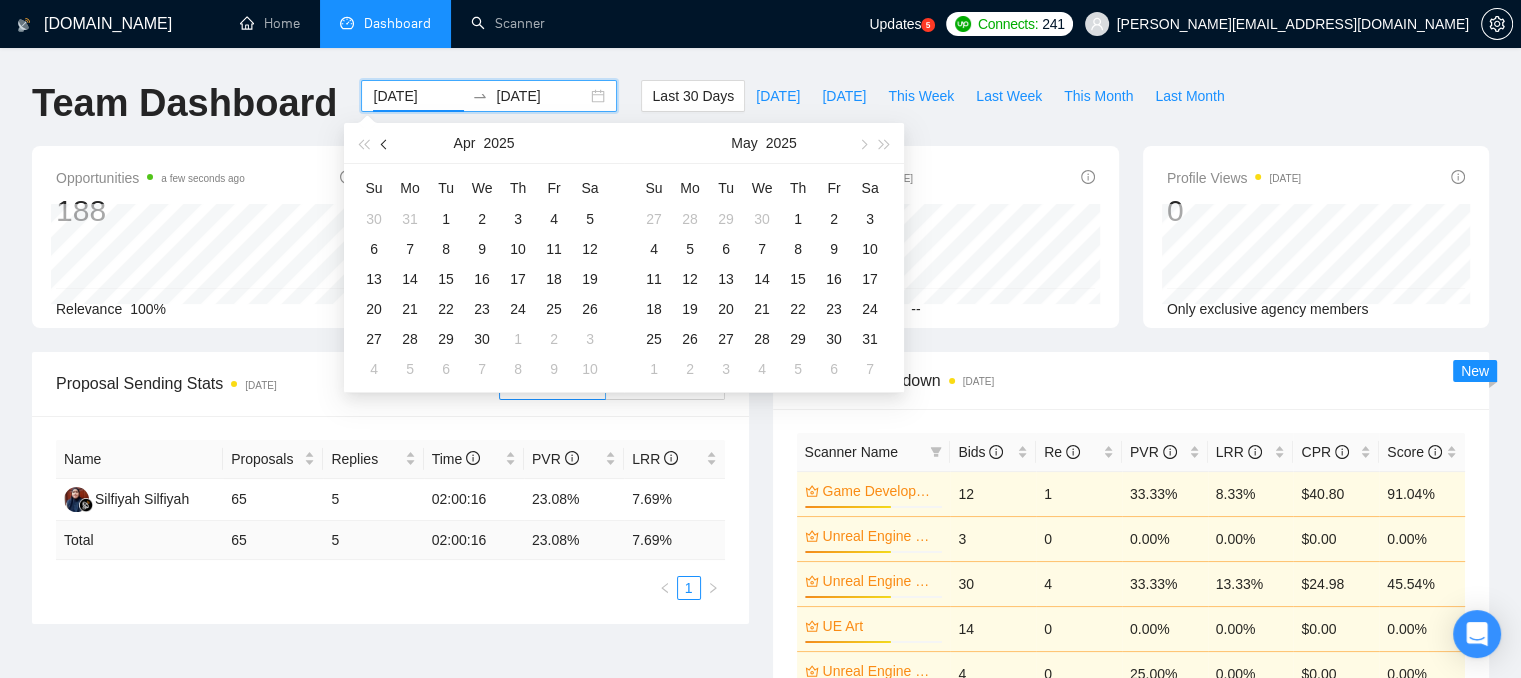 click at bounding box center (385, 143) 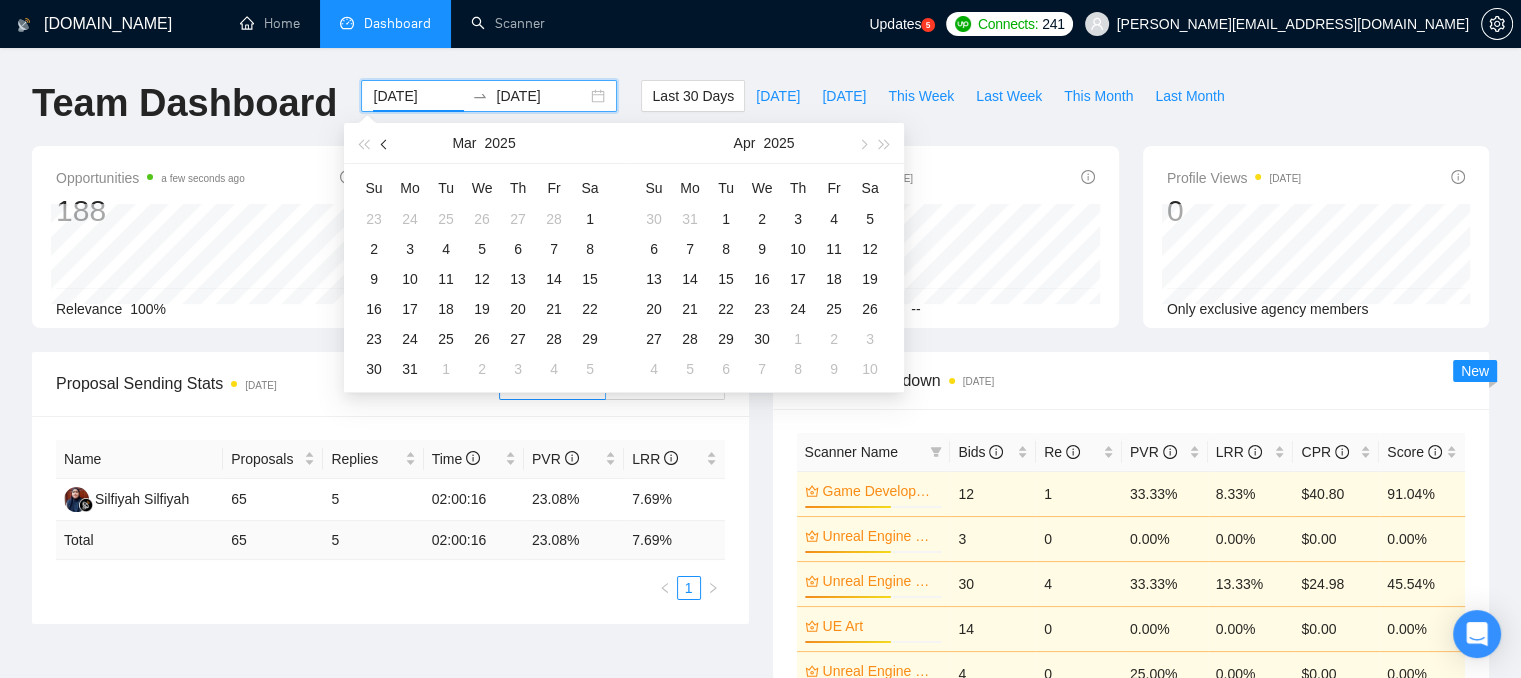 click at bounding box center (385, 143) 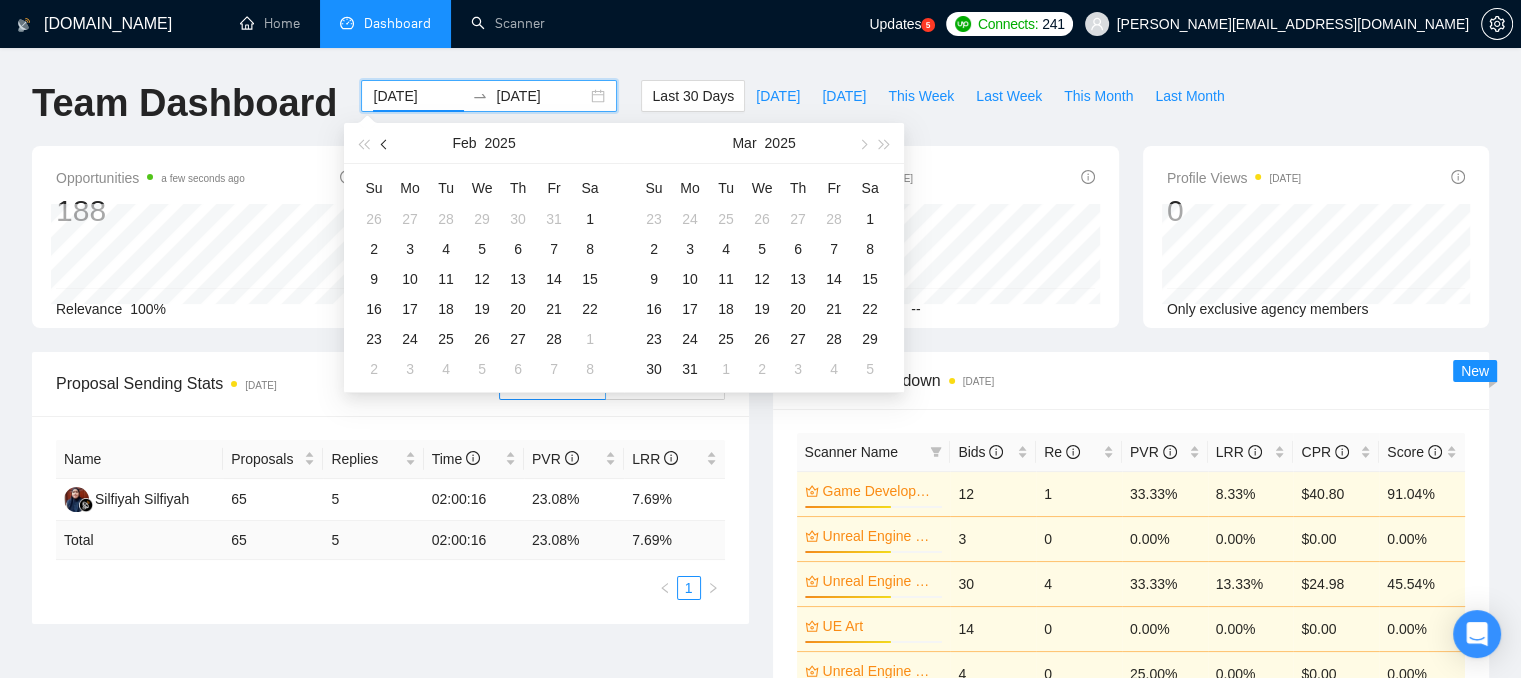click at bounding box center [385, 143] 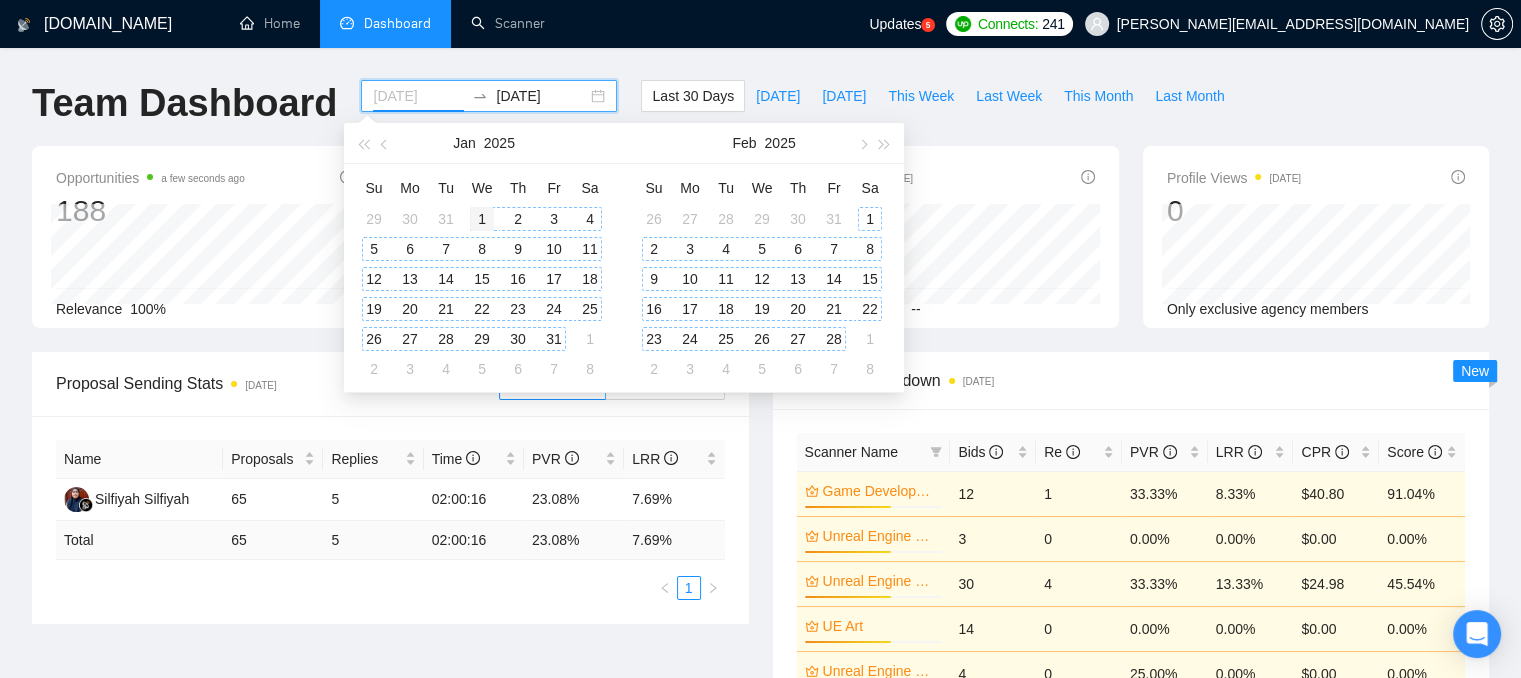 type on "[DATE]" 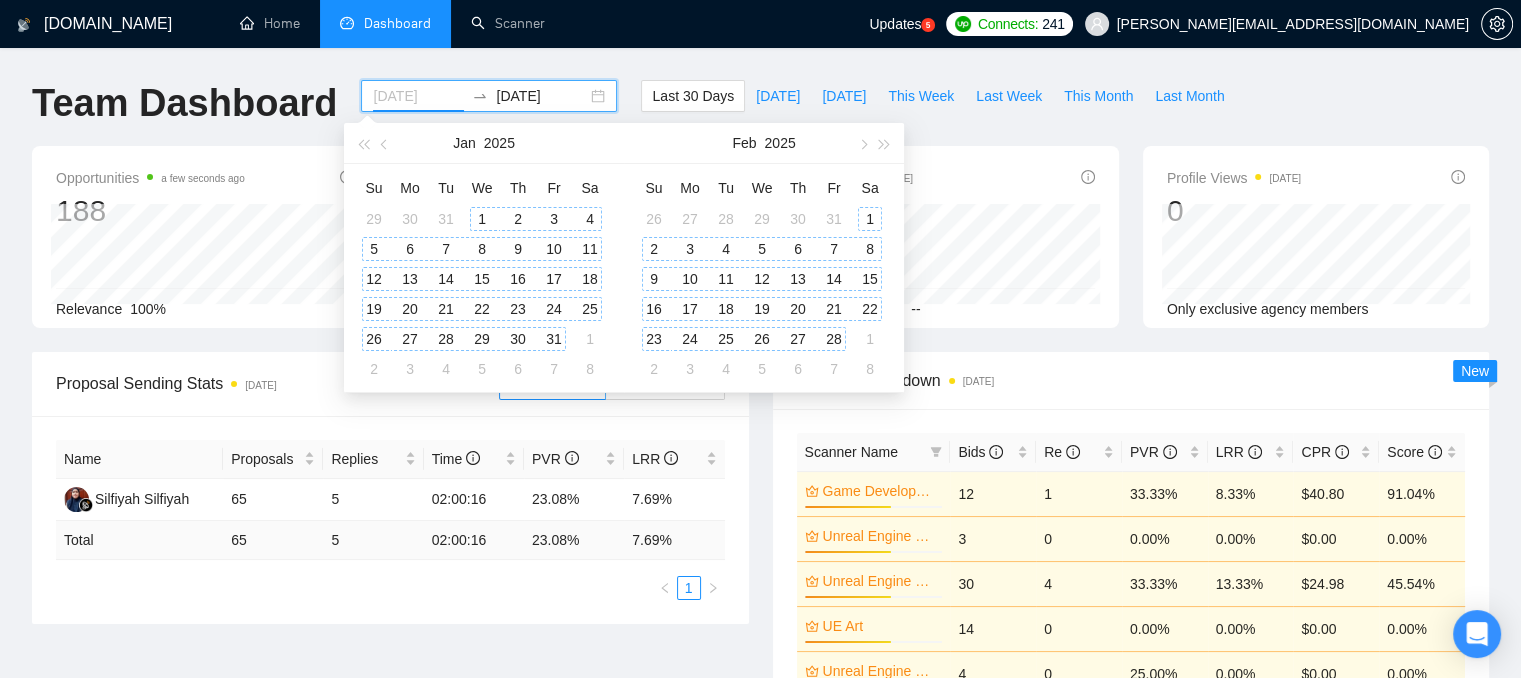 click on "1" at bounding box center (482, 219) 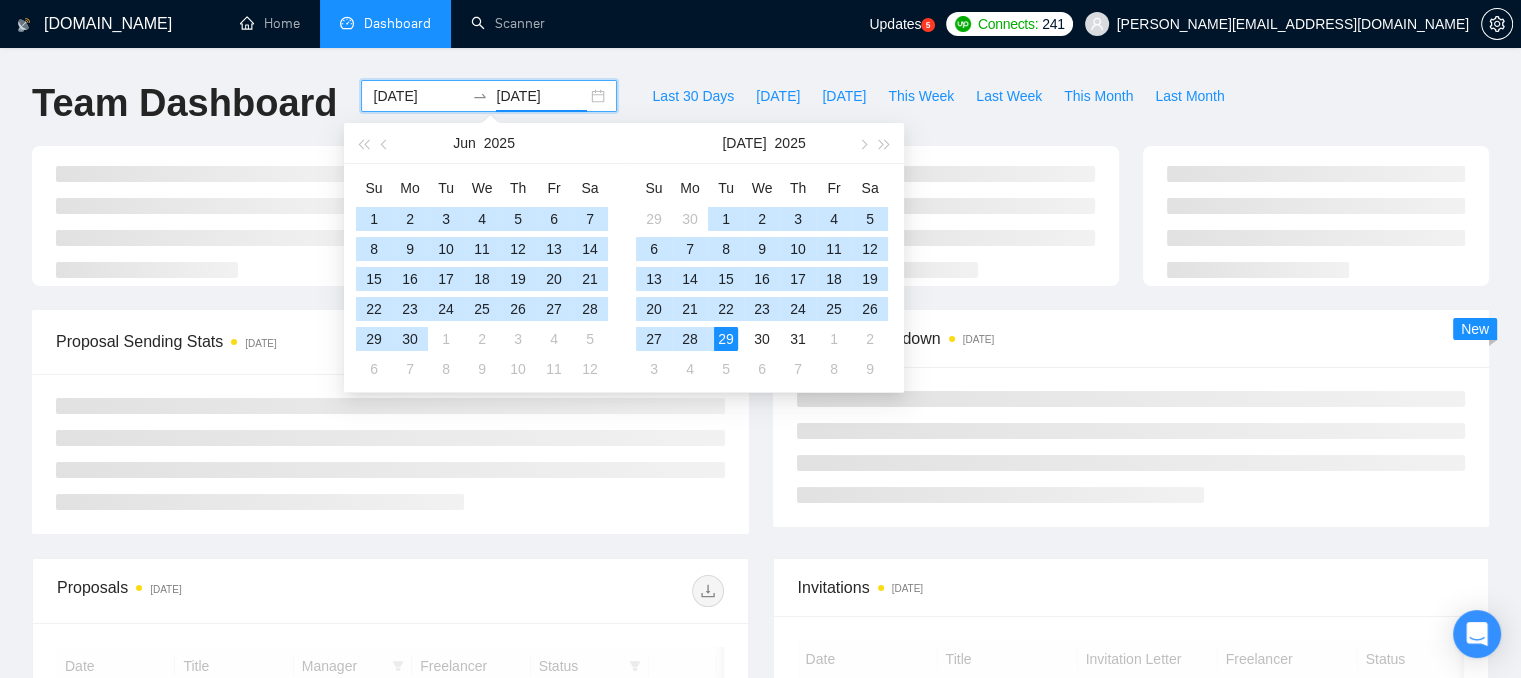 type on "[DATE]" 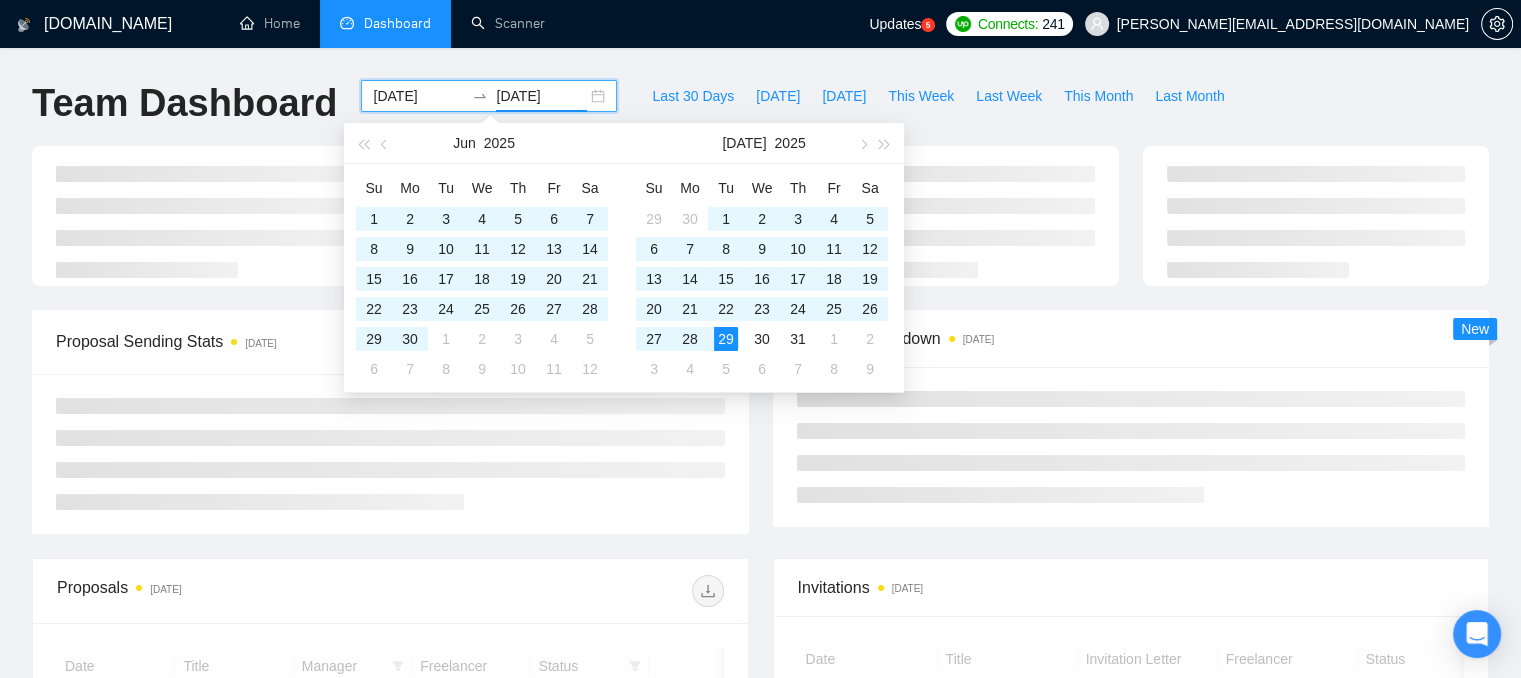 drag, startPoint x: 1022, startPoint y: 122, endPoint x: 1030, endPoint y: 133, distance: 13.601471 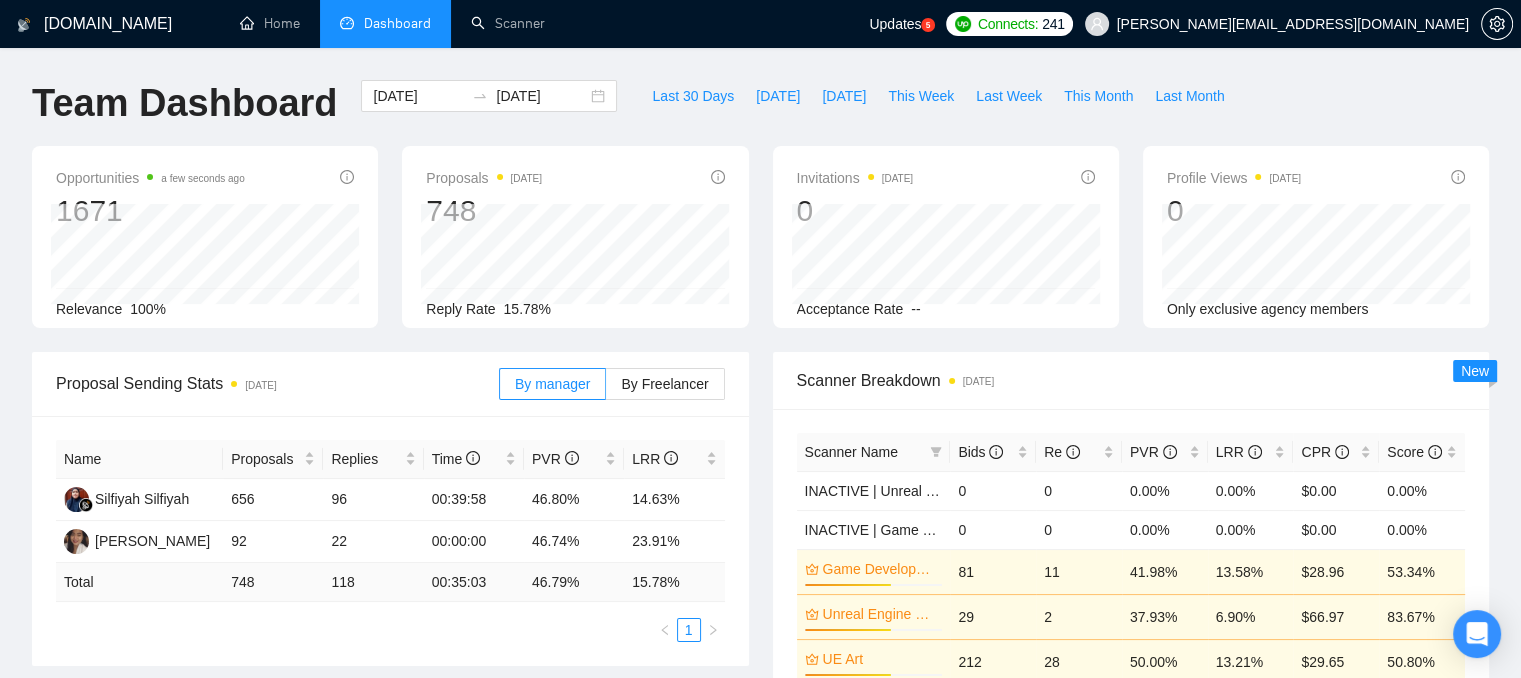scroll, scrollTop: 100, scrollLeft: 0, axis: vertical 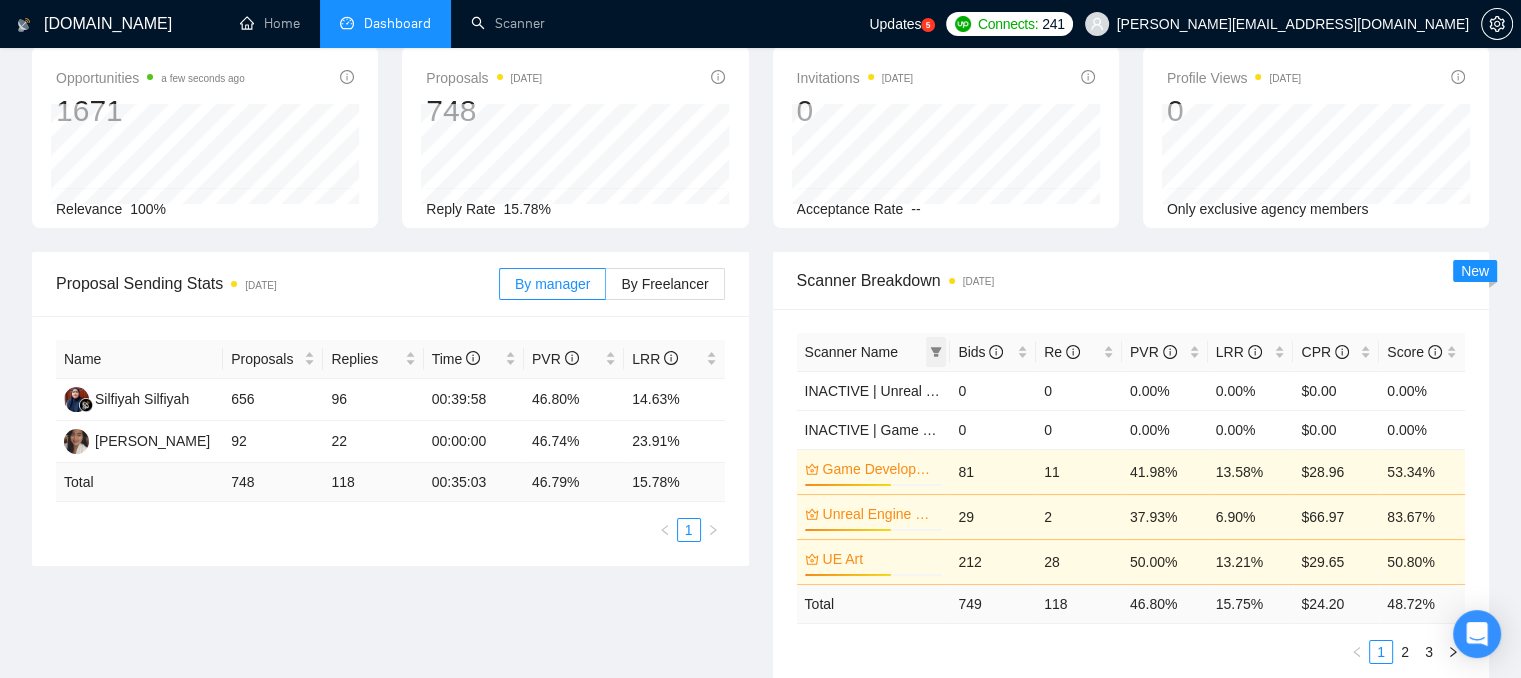 click 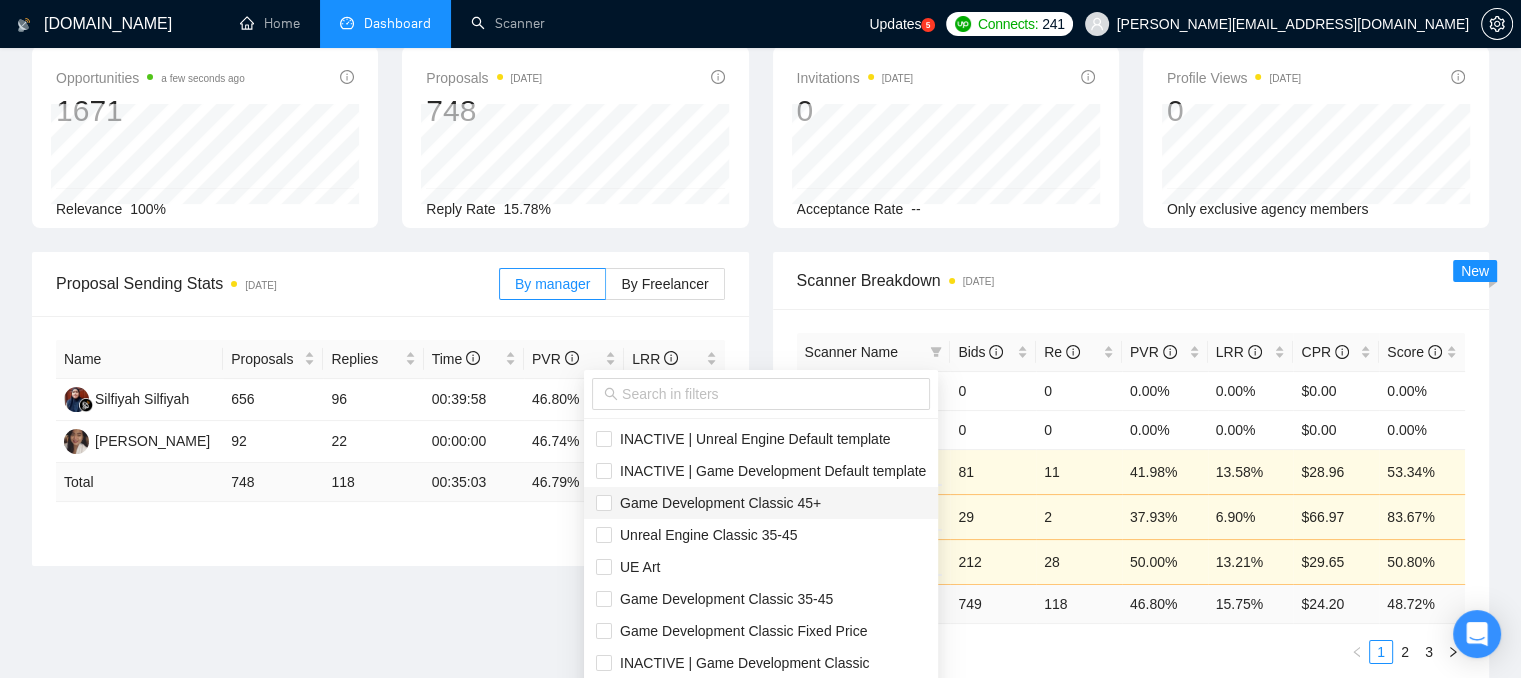 click on "Game Development Classic 45+" at bounding box center (716, 503) 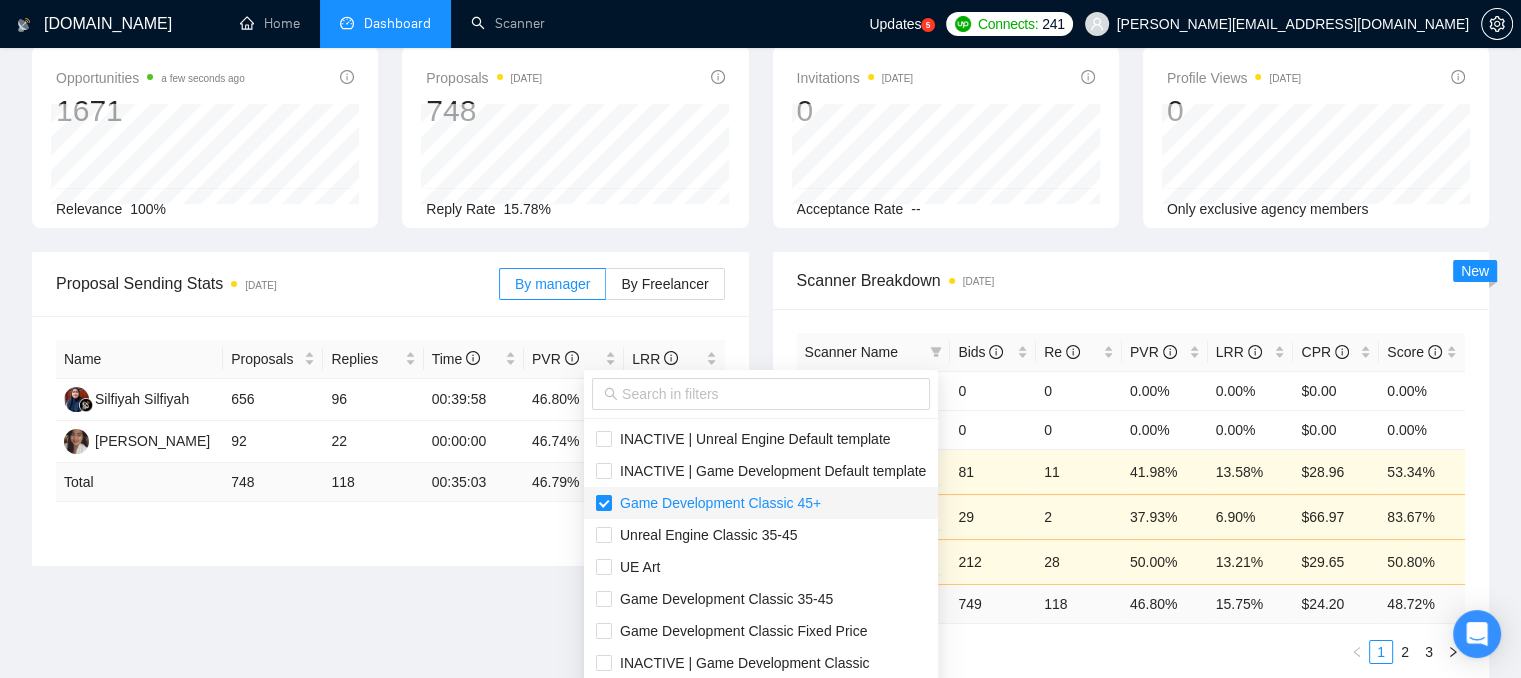 click on "Game Development Classic 45+" at bounding box center (716, 503) 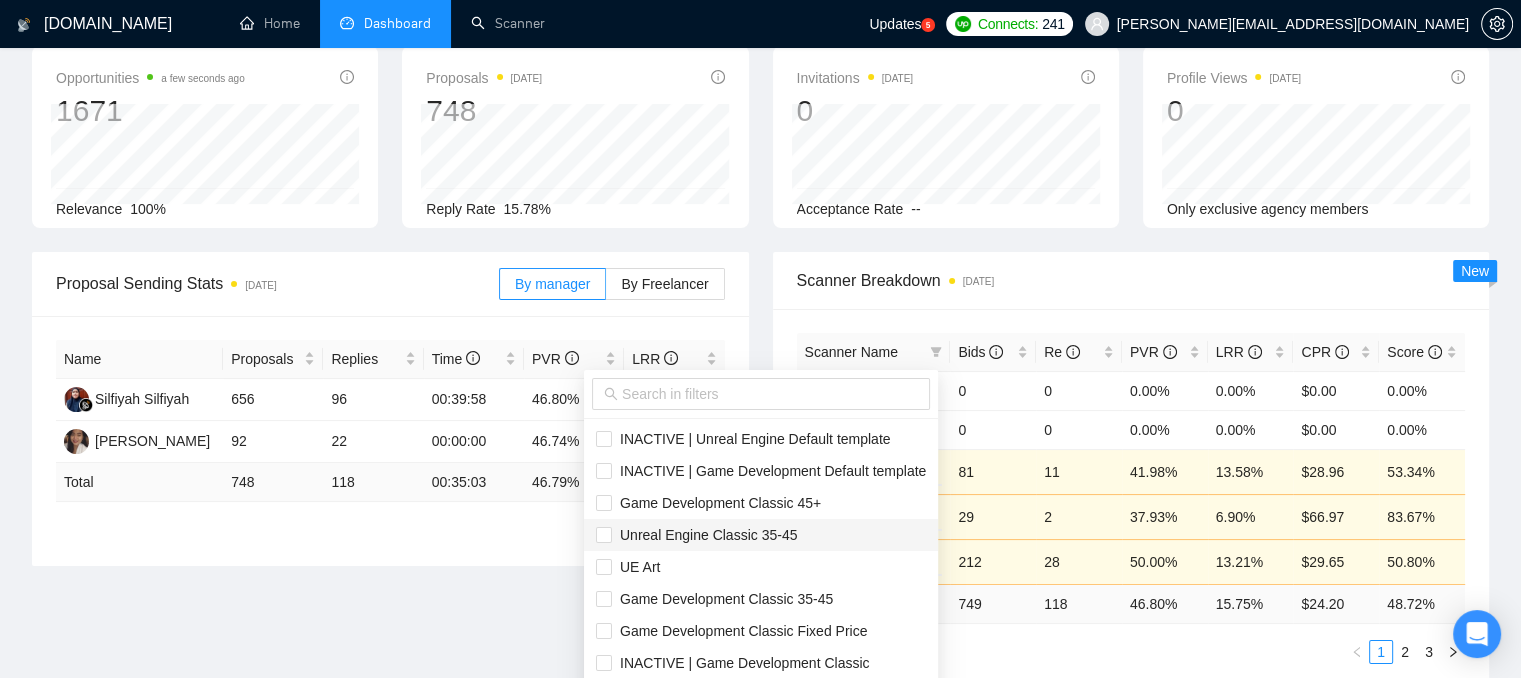 click on "Unreal Engine Classic 35-45" at bounding box center (704, 535) 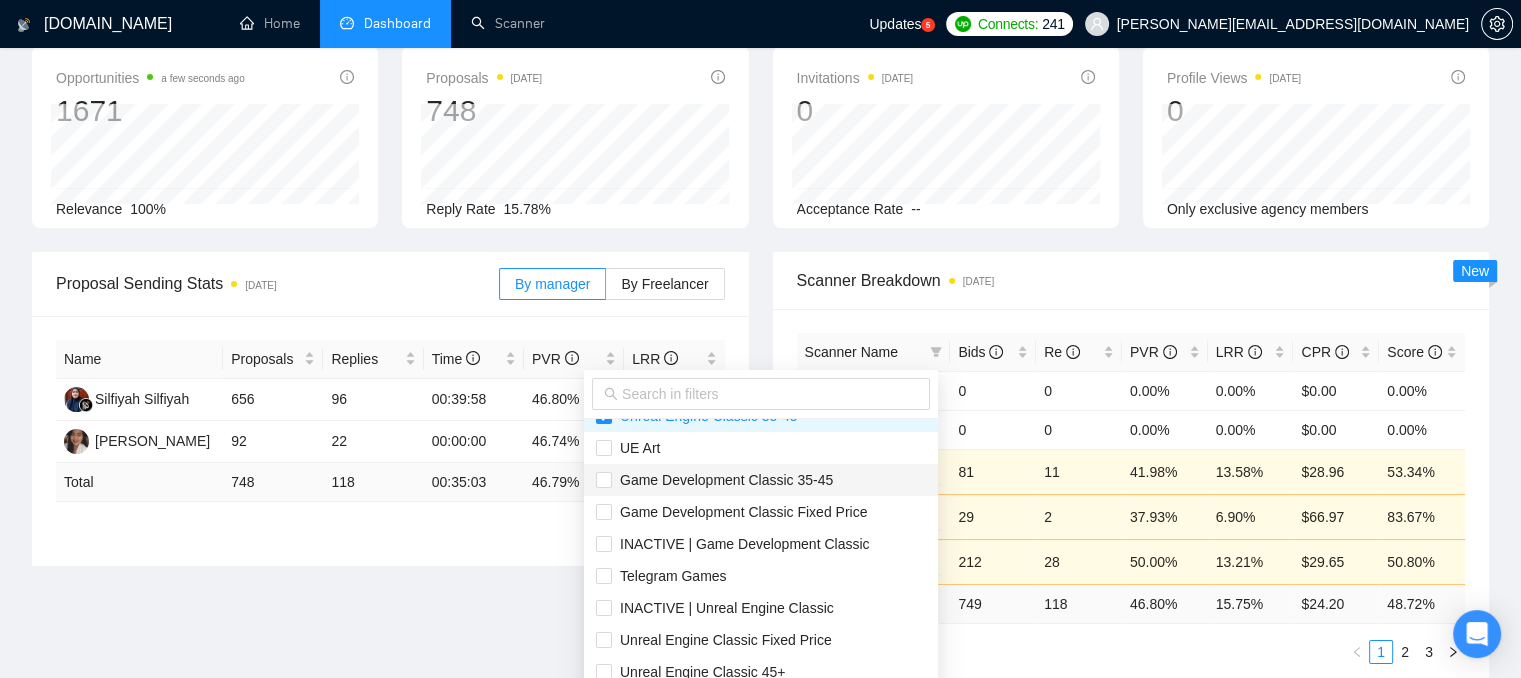 scroll, scrollTop: 128, scrollLeft: 0, axis: vertical 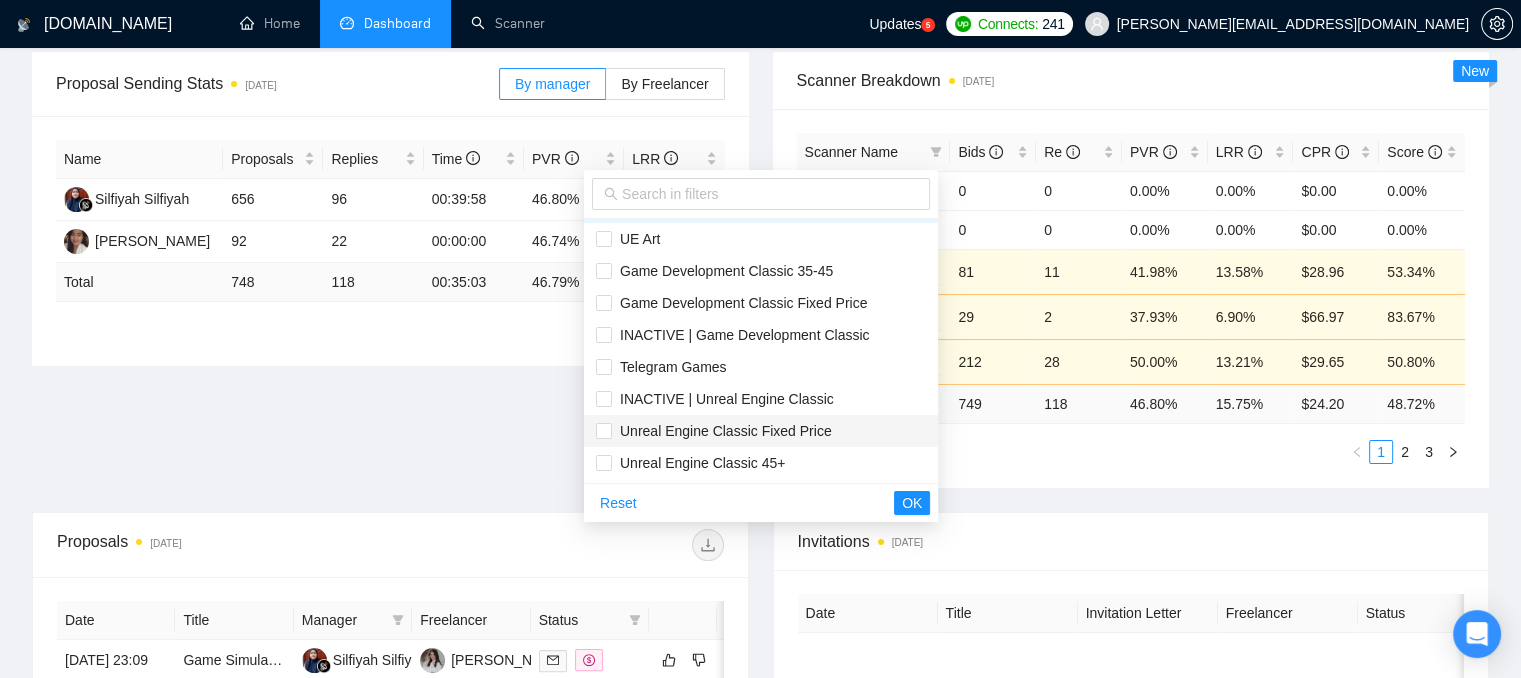 click on "Unreal Engine Classic Fixed Price" at bounding box center (722, 431) 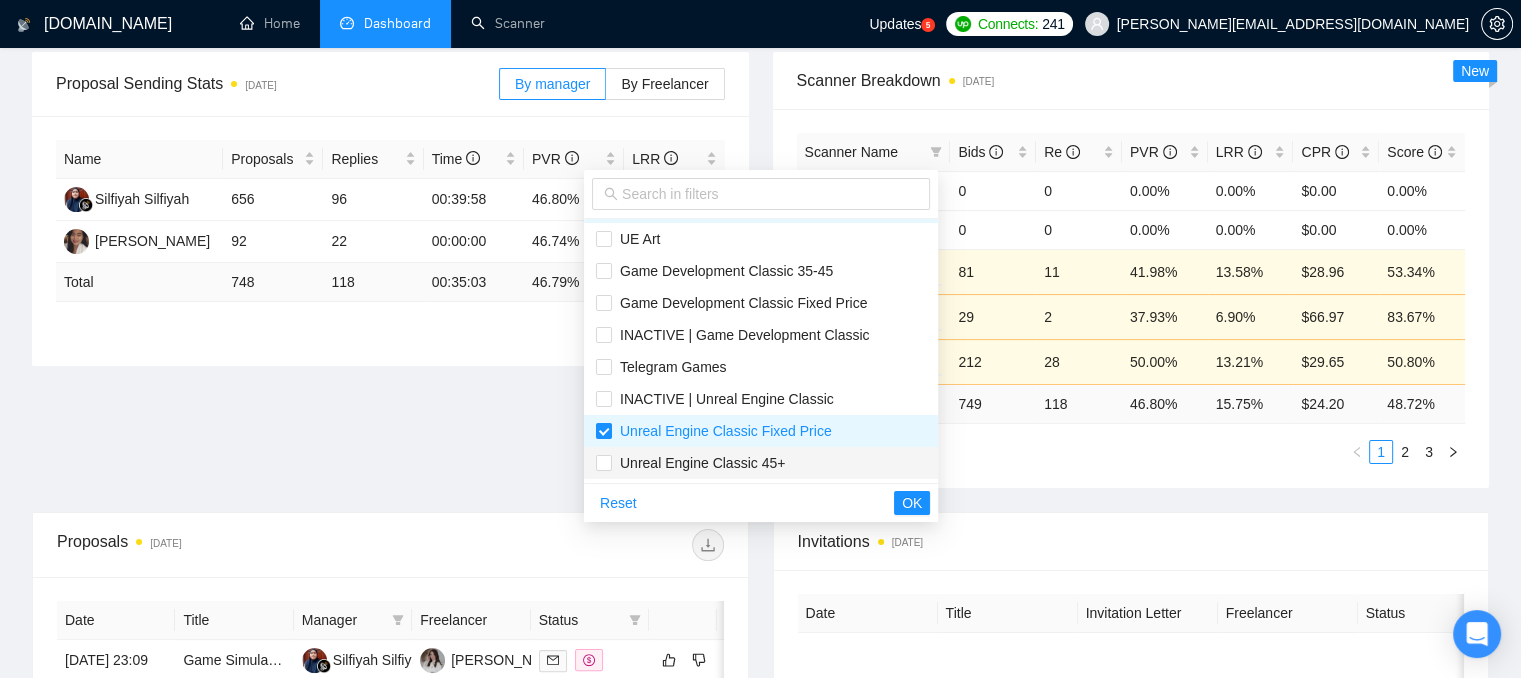 click on "Unreal Engine Classic 45+" at bounding box center (698, 463) 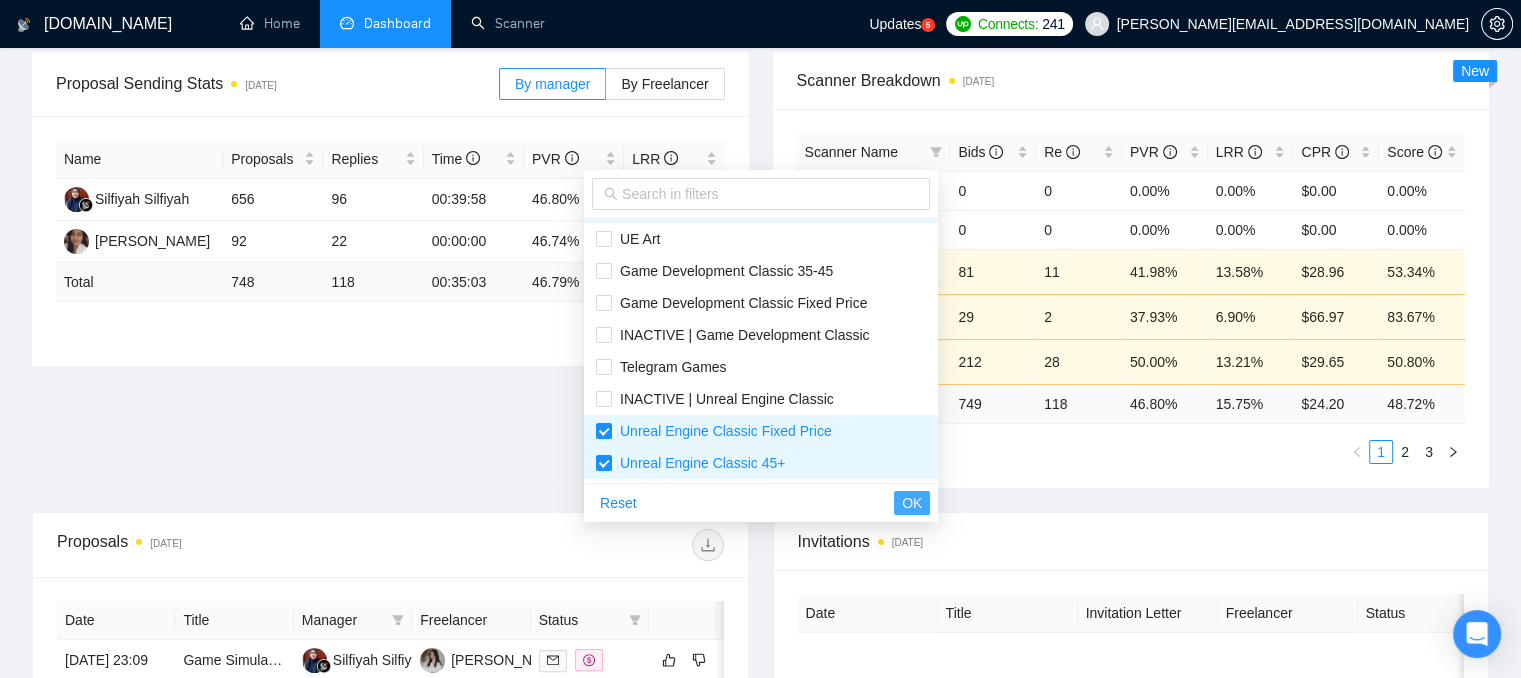 click on "OK" at bounding box center [912, 503] 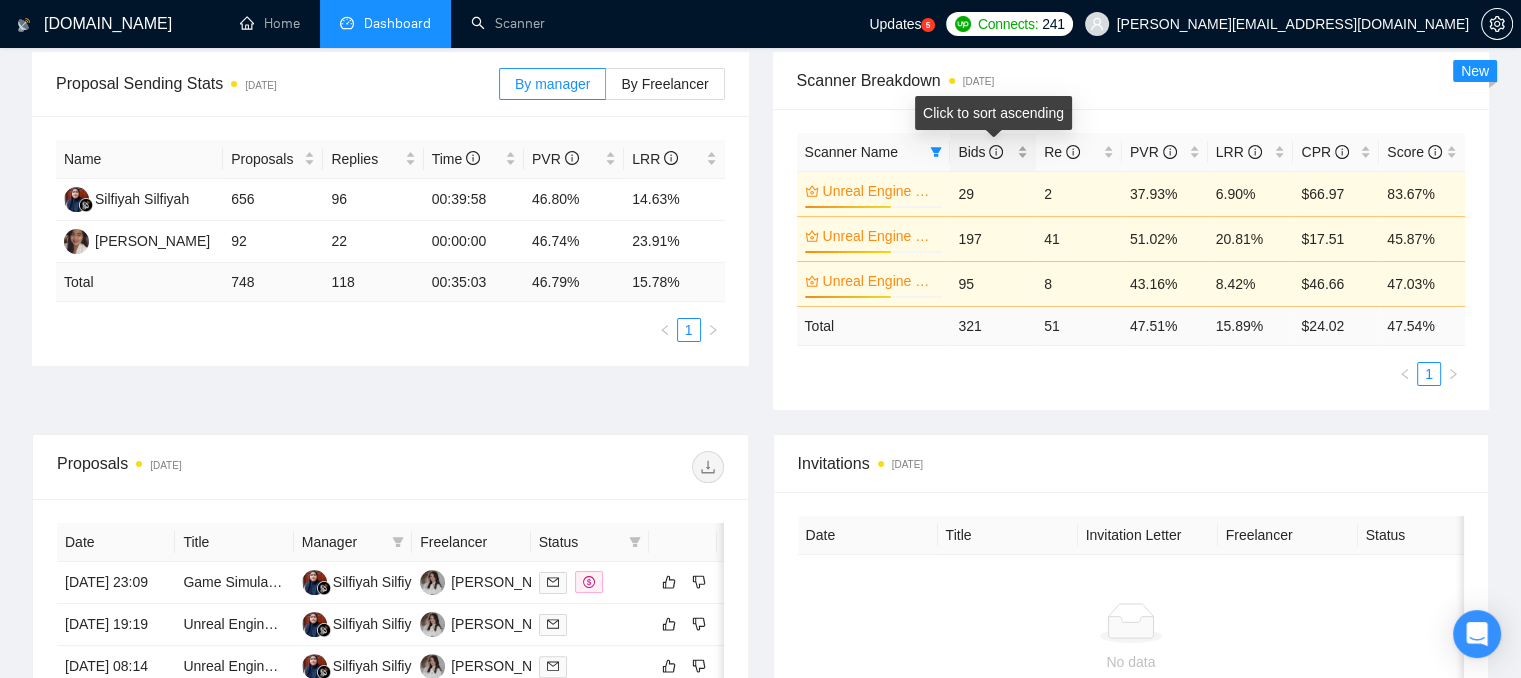 click on "Bids" at bounding box center [993, 152] 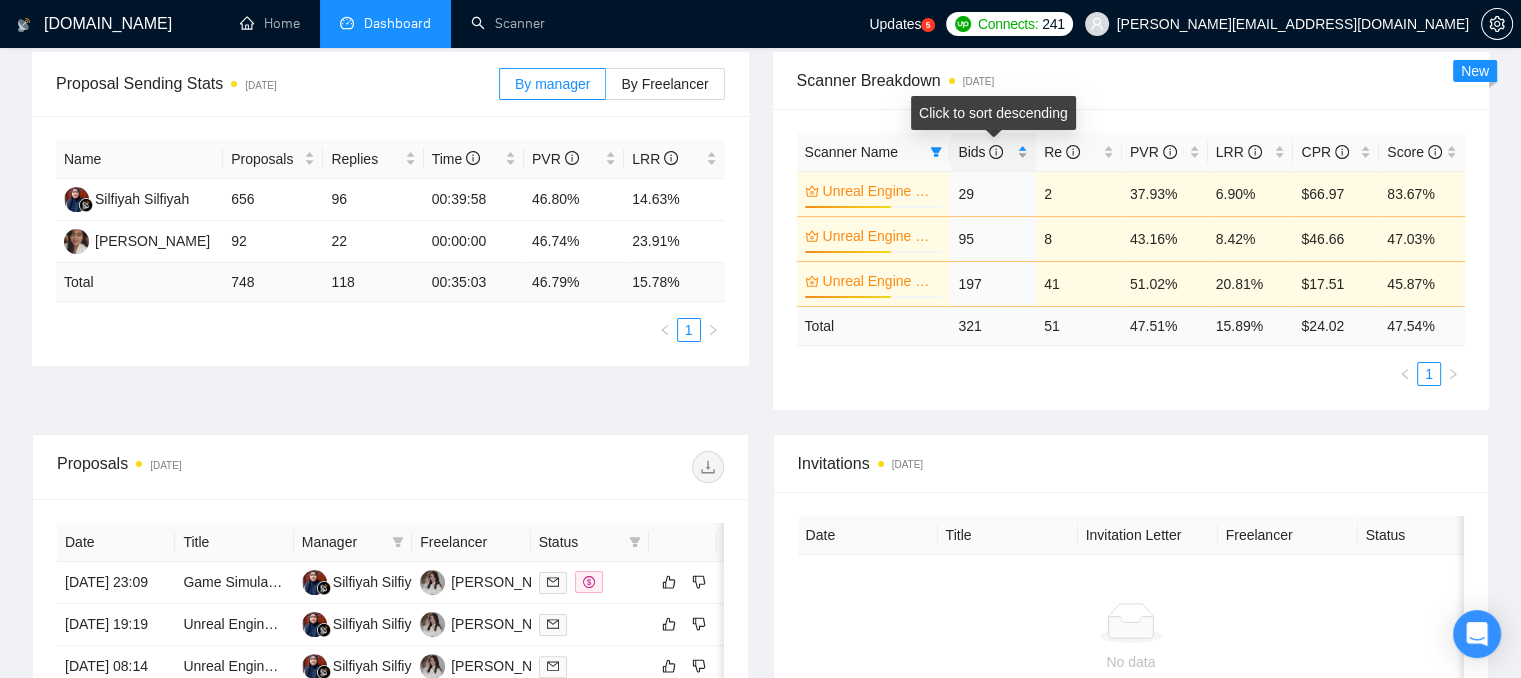 click on "Bids" at bounding box center (993, 152) 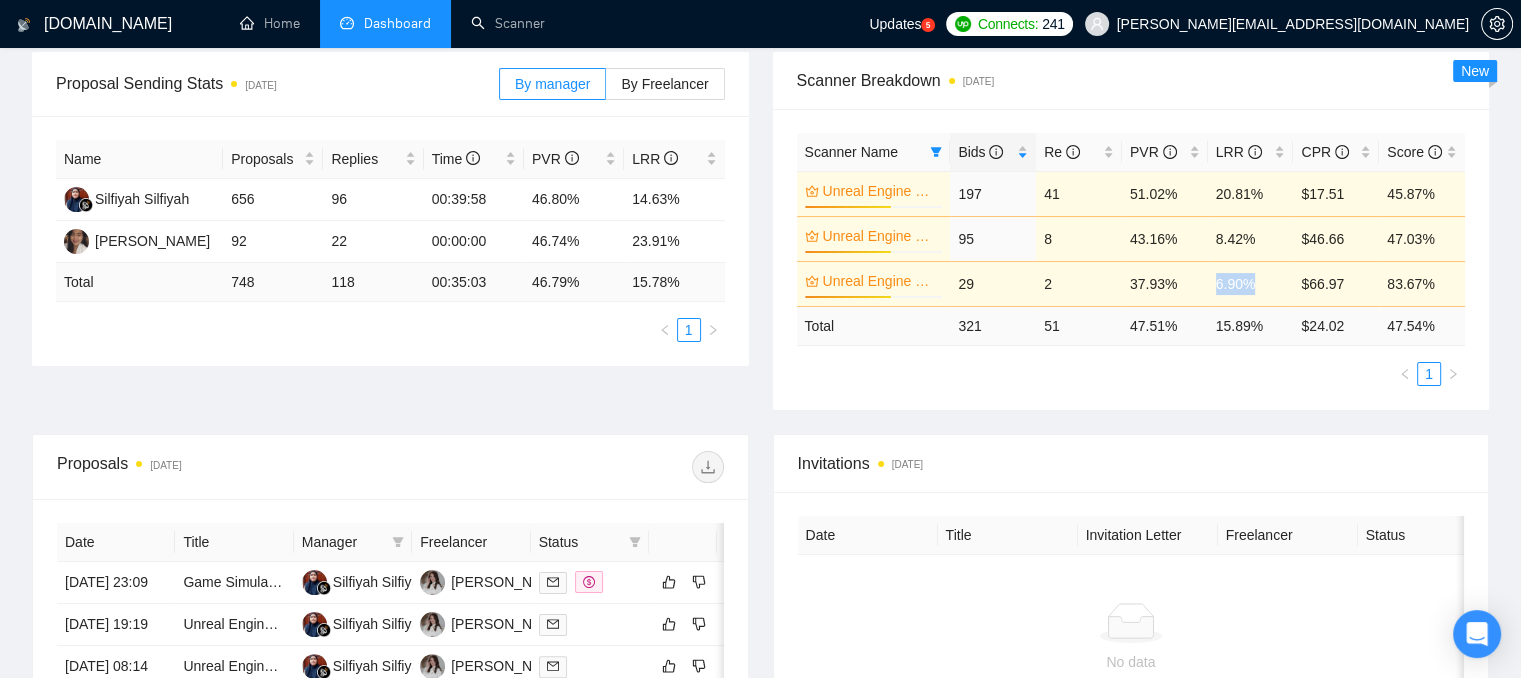 drag, startPoint x: 1255, startPoint y: 285, endPoint x: 1216, endPoint y: 289, distance: 39.20459 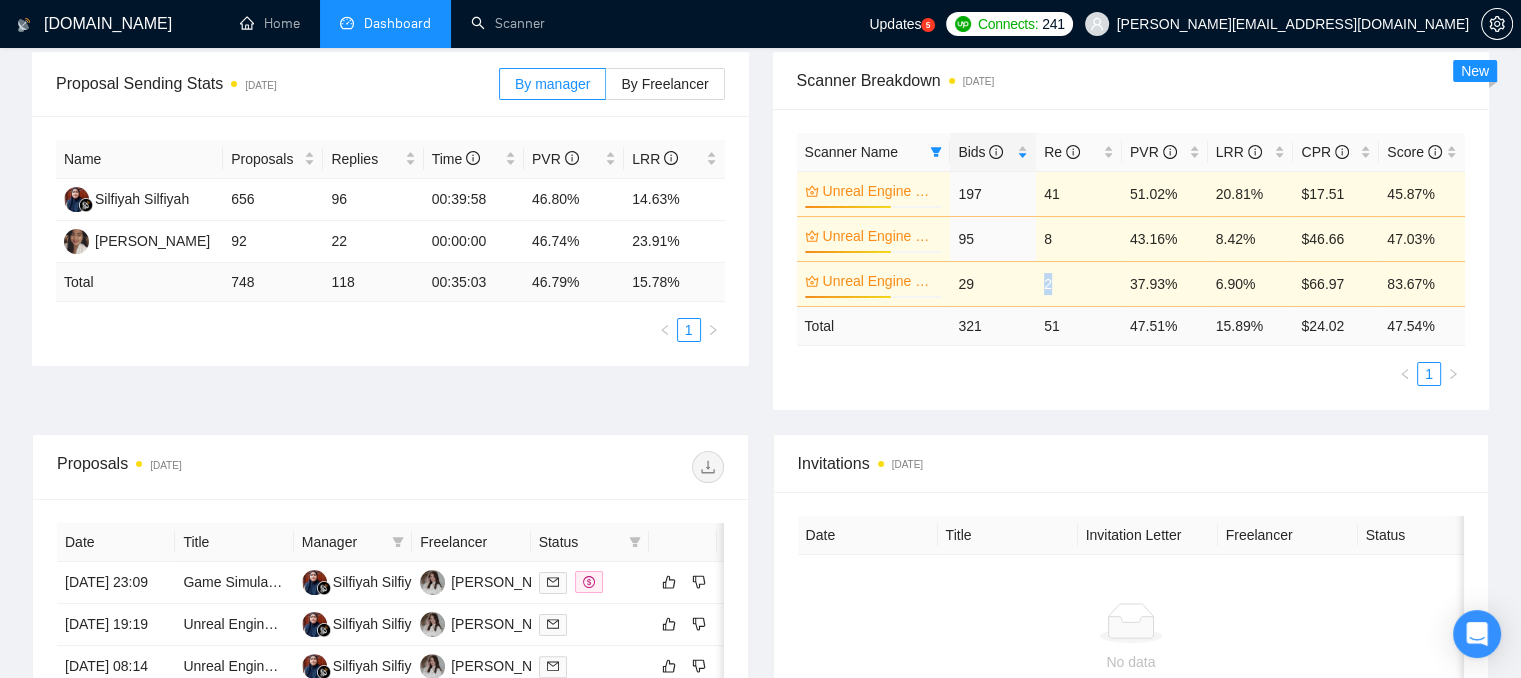 drag, startPoint x: 1058, startPoint y: 281, endPoint x: 1039, endPoint y: 282, distance: 19.026299 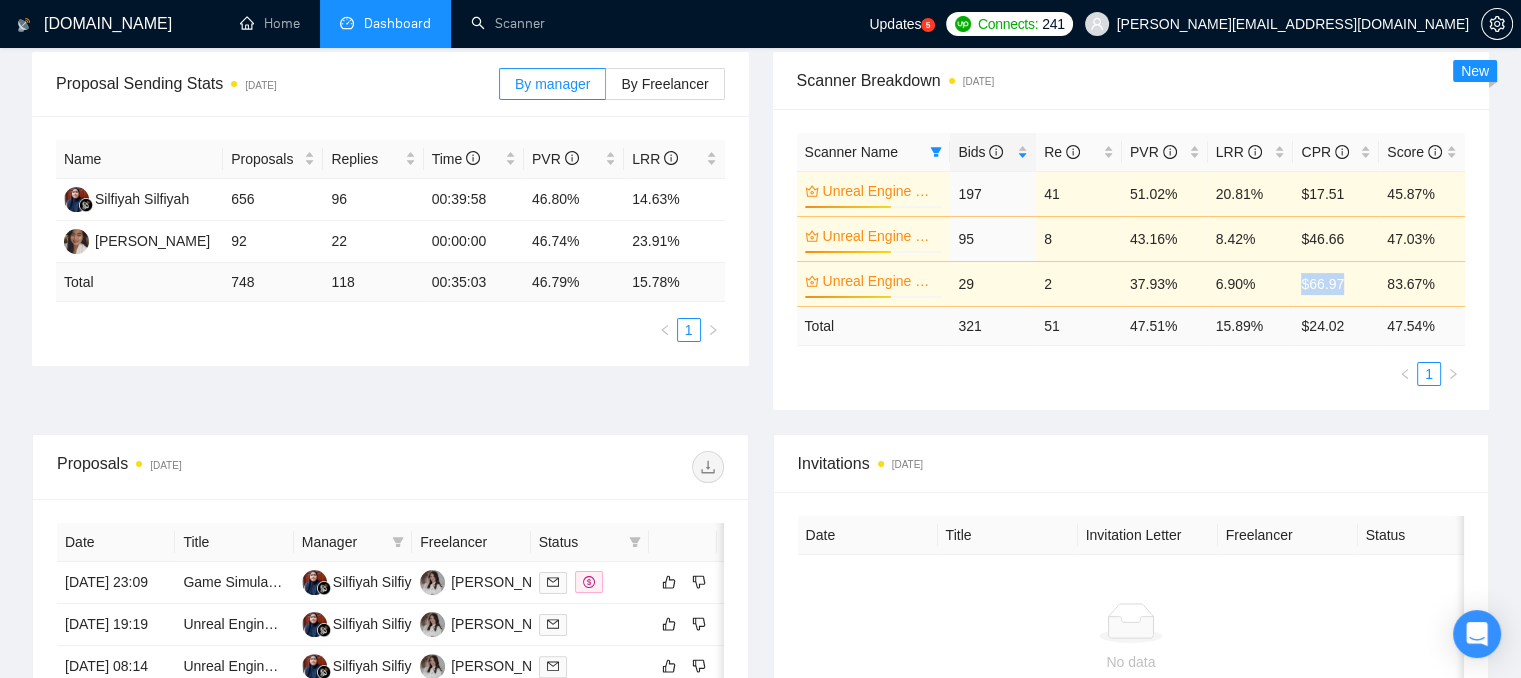 drag, startPoint x: 1296, startPoint y: 290, endPoint x: 1348, endPoint y: 295, distance: 52.23983 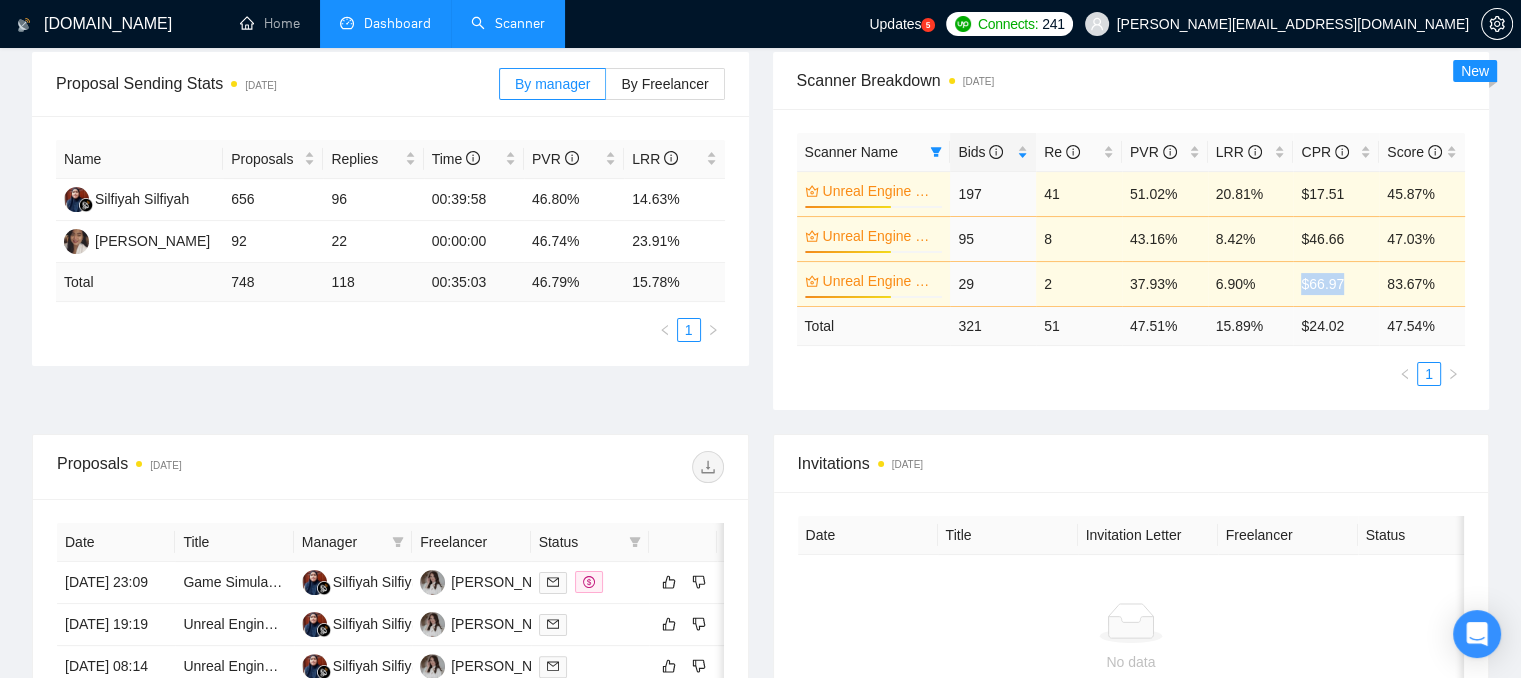 click on "Scanner" at bounding box center [508, 23] 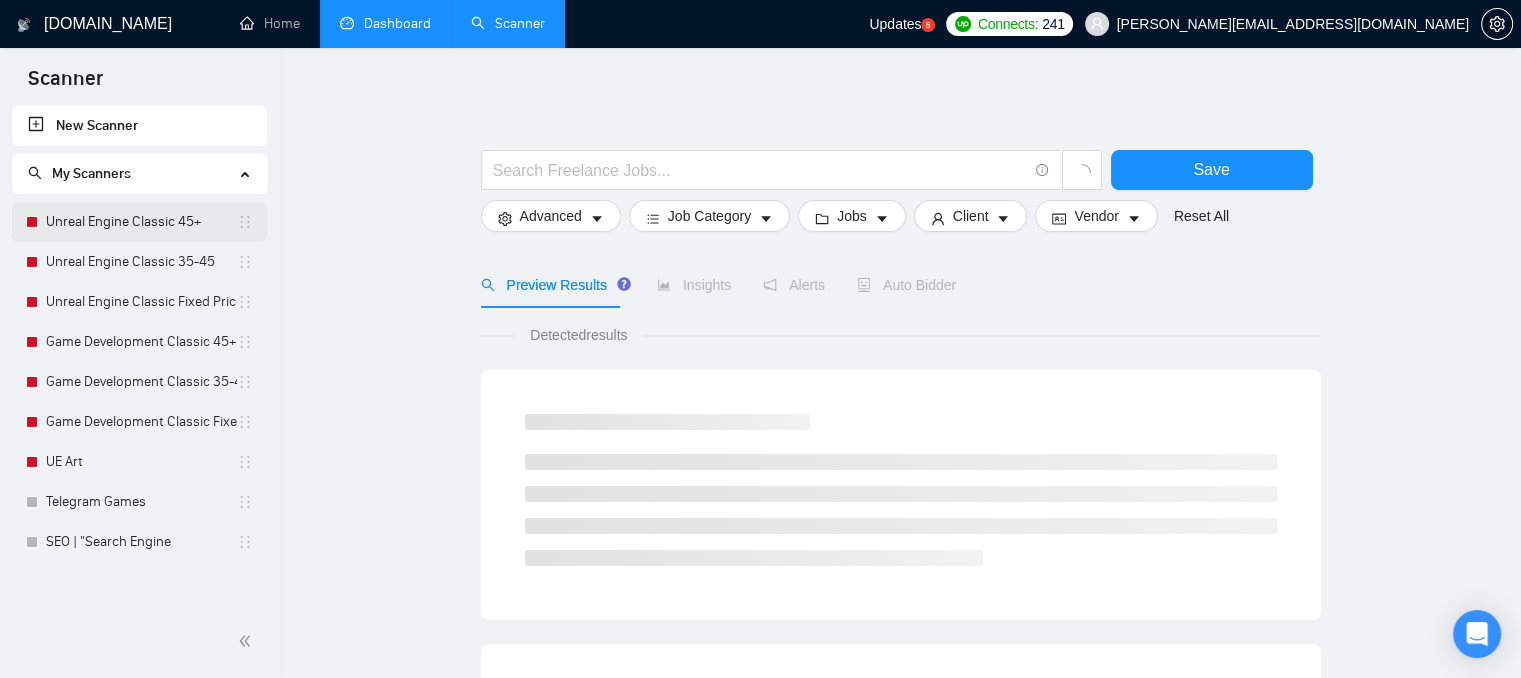 click on "Unreal Engine Classic 45+" at bounding box center (141, 222) 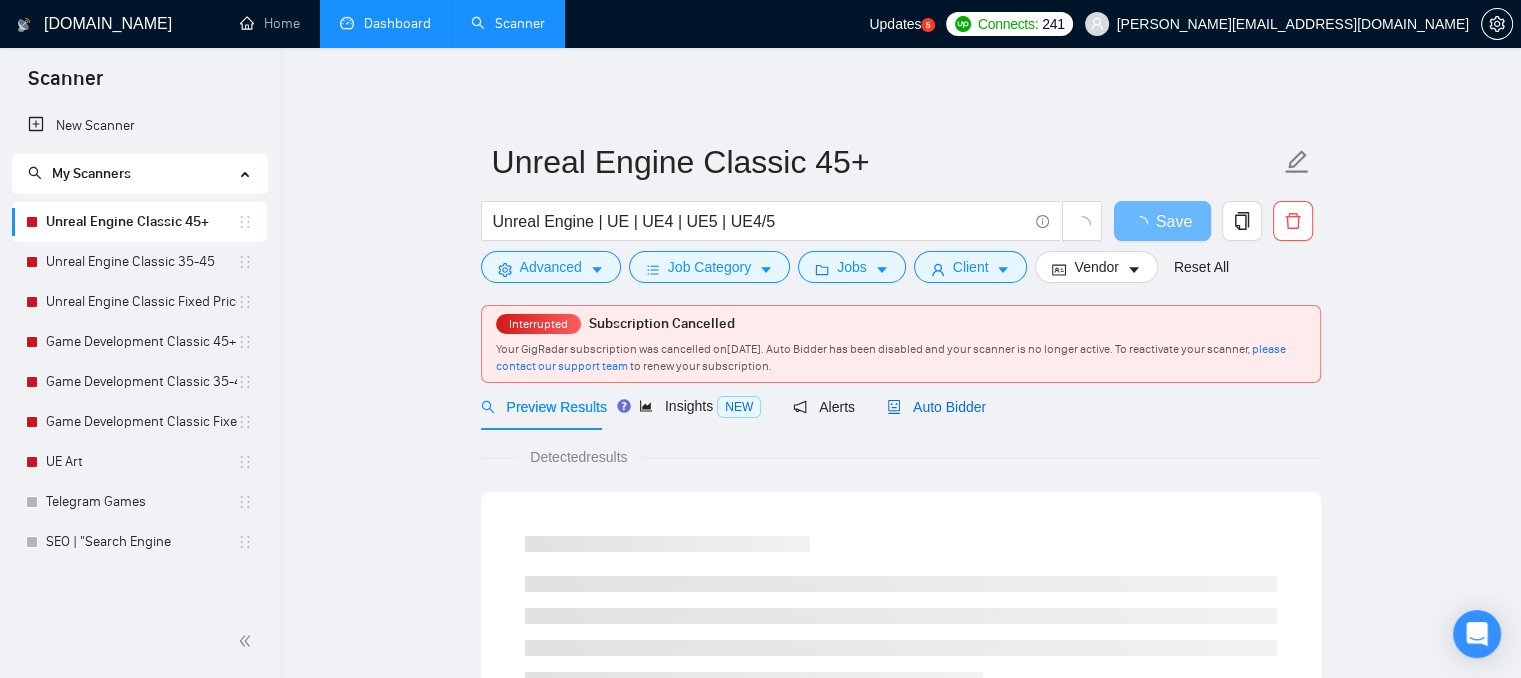 click on "Auto Bidder" at bounding box center (936, 407) 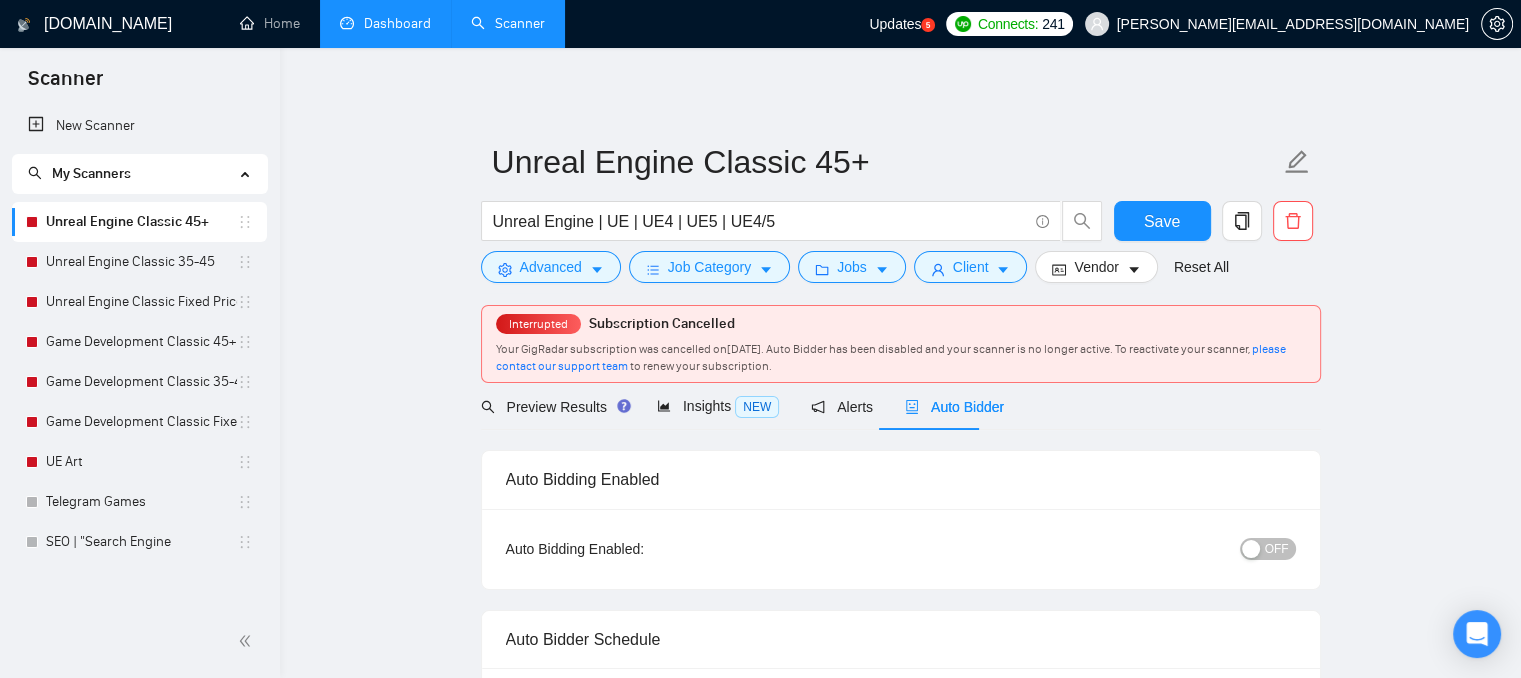 type 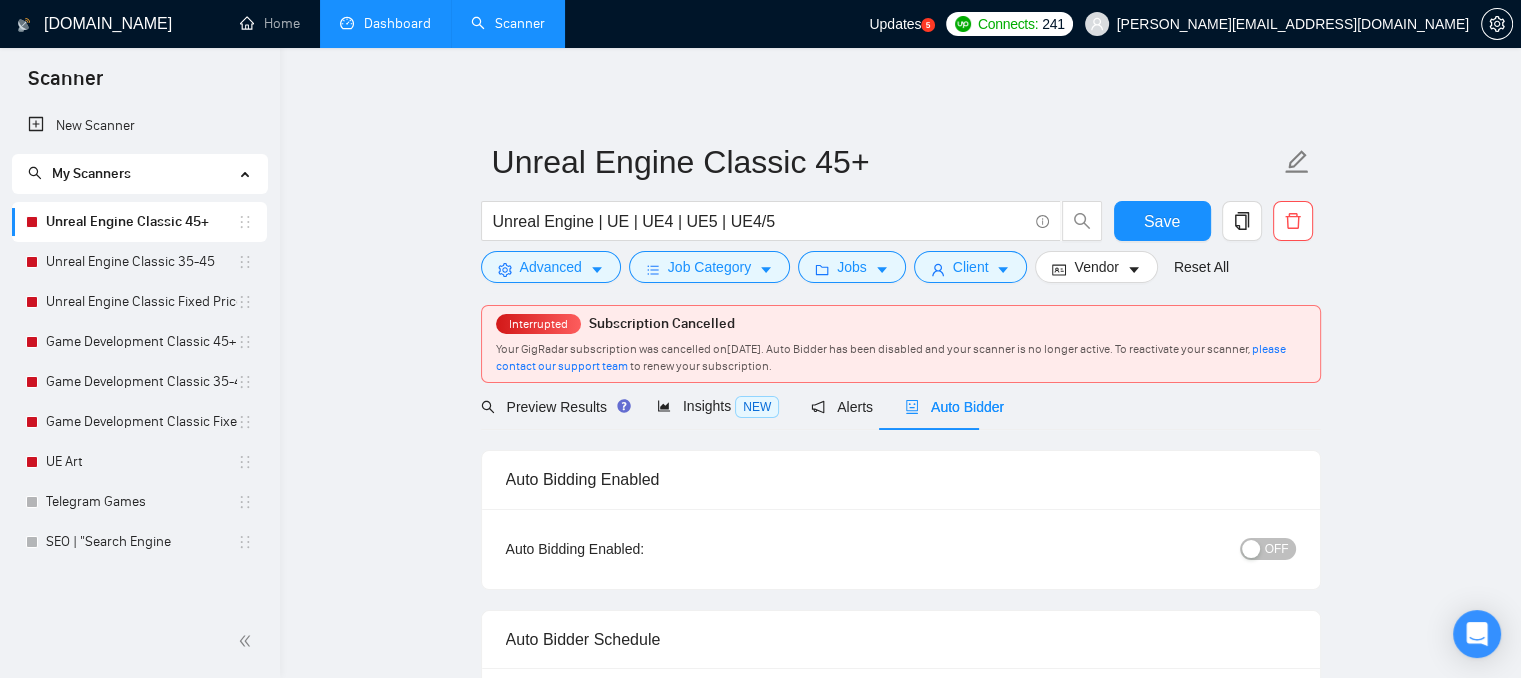 type 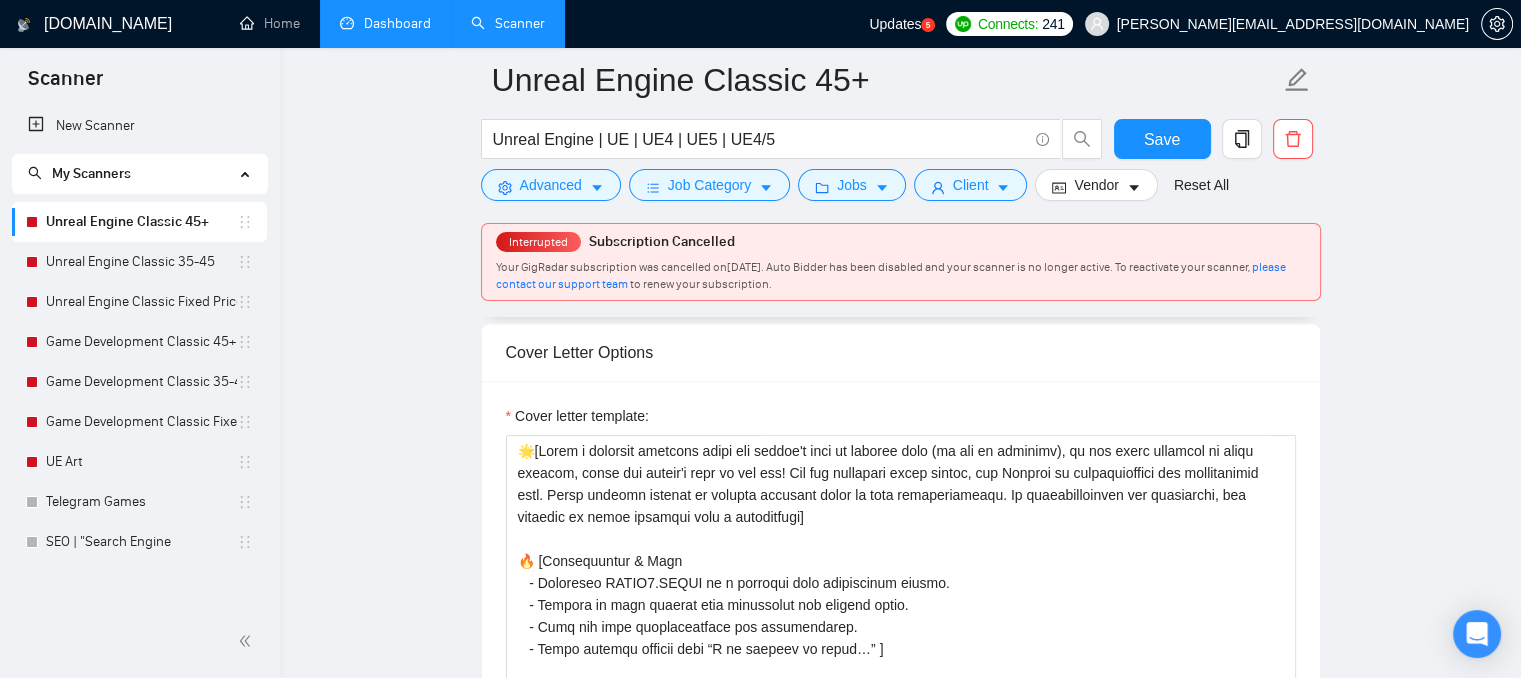scroll, scrollTop: 1900, scrollLeft: 0, axis: vertical 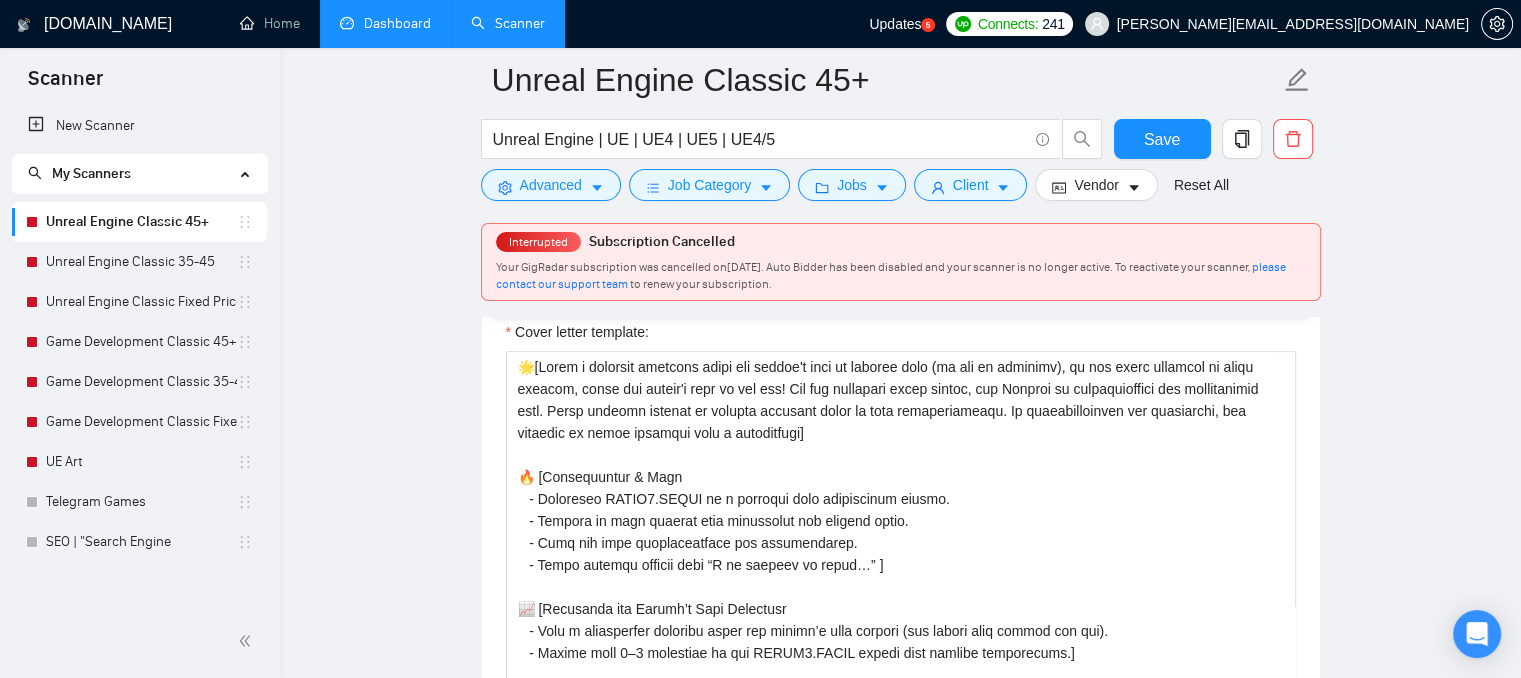 click on "[PERSON_NAME][EMAIL_ADDRESS][DOMAIN_NAME]" at bounding box center [1293, 24] 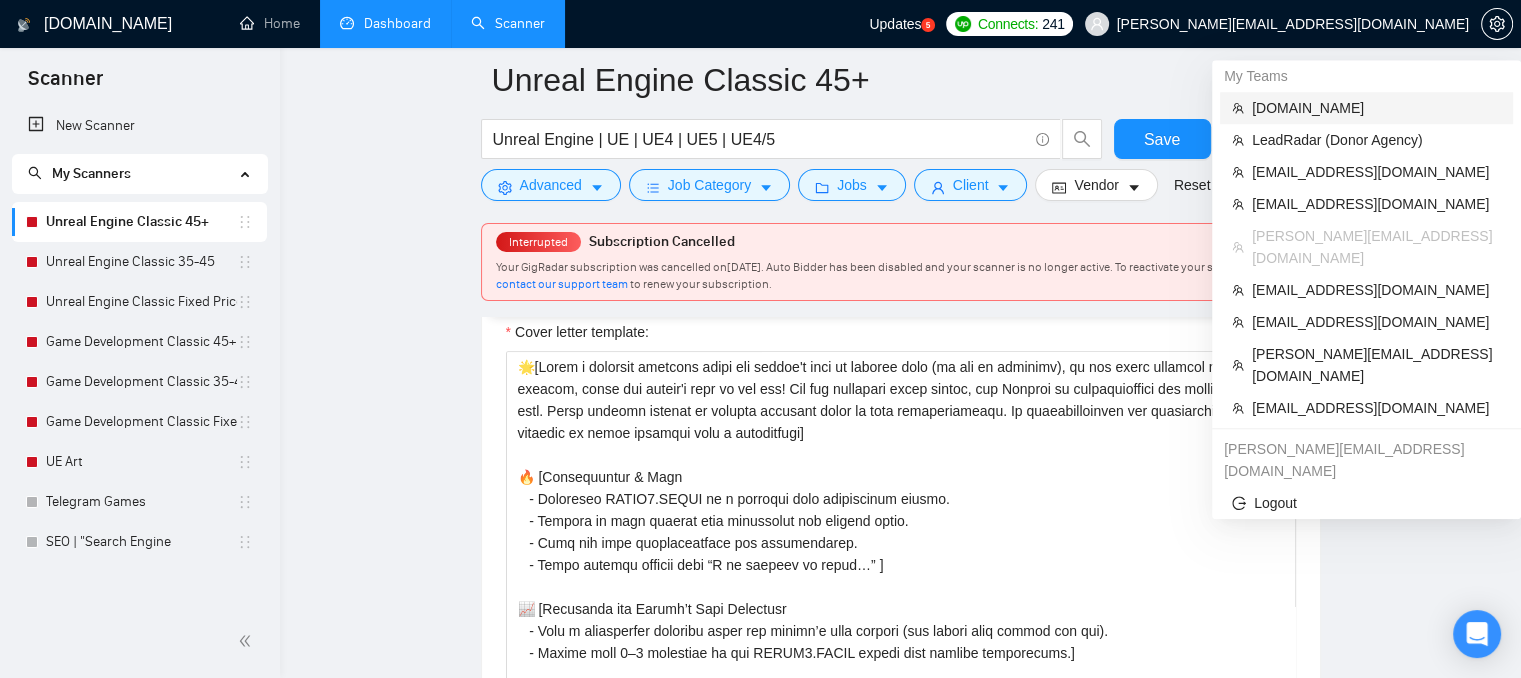 click on "[DOMAIN_NAME]" at bounding box center [1376, 108] 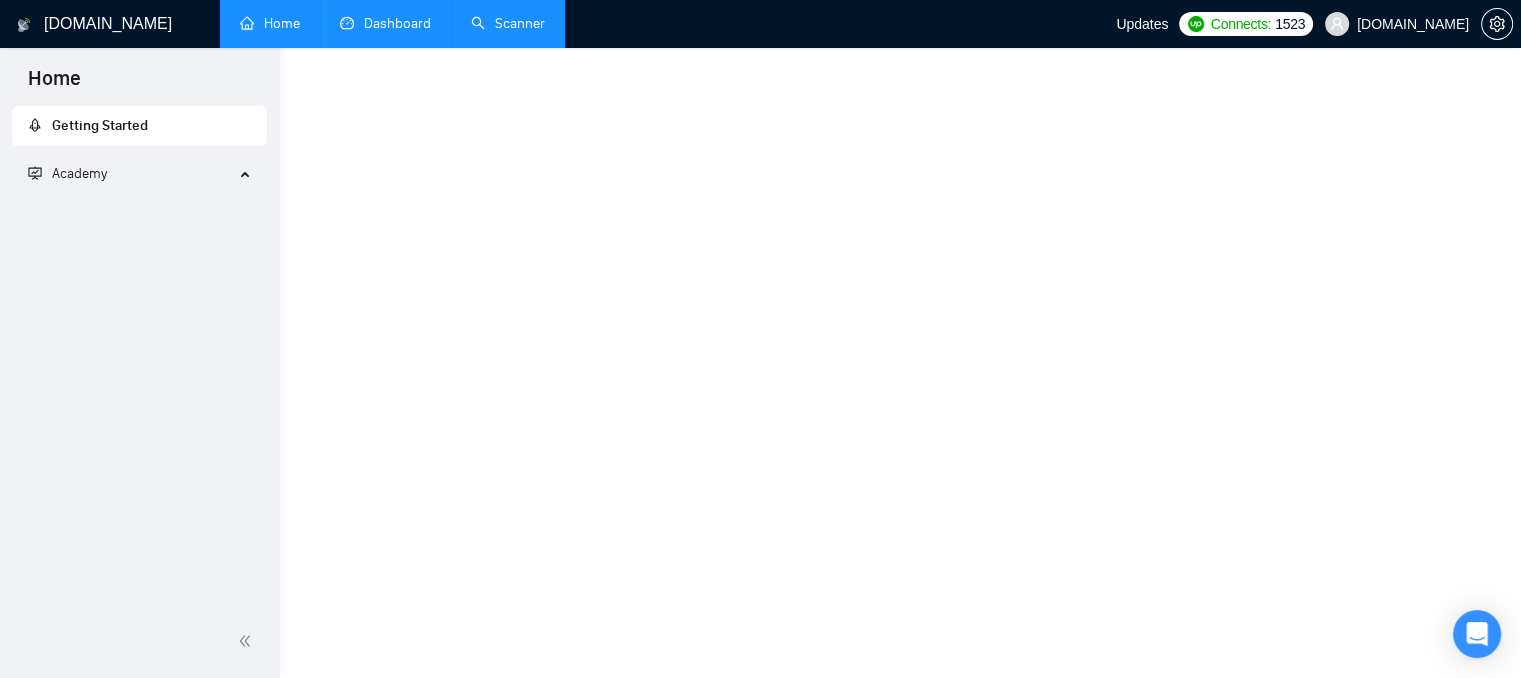 scroll, scrollTop: 0, scrollLeft: 0, axis: both 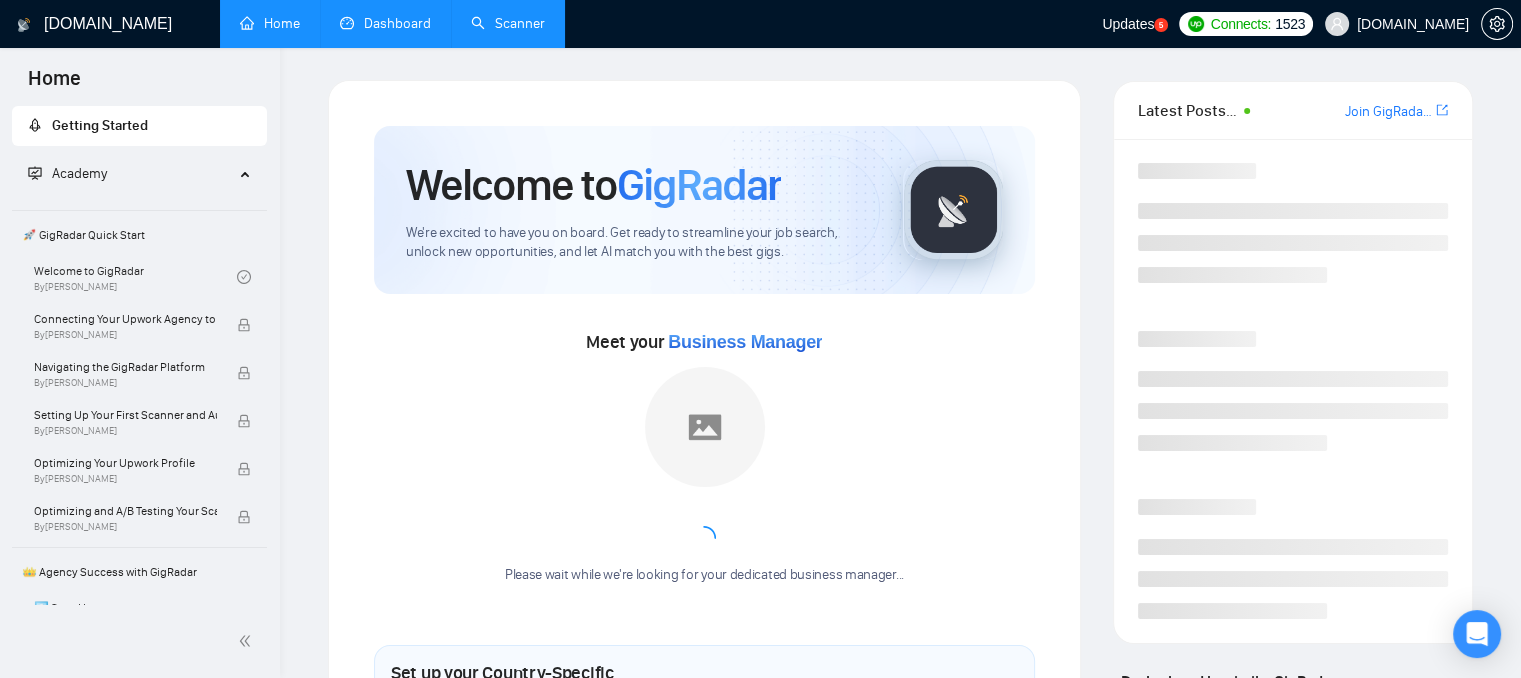click on "Dashboard" at bounding box center [385, 23] 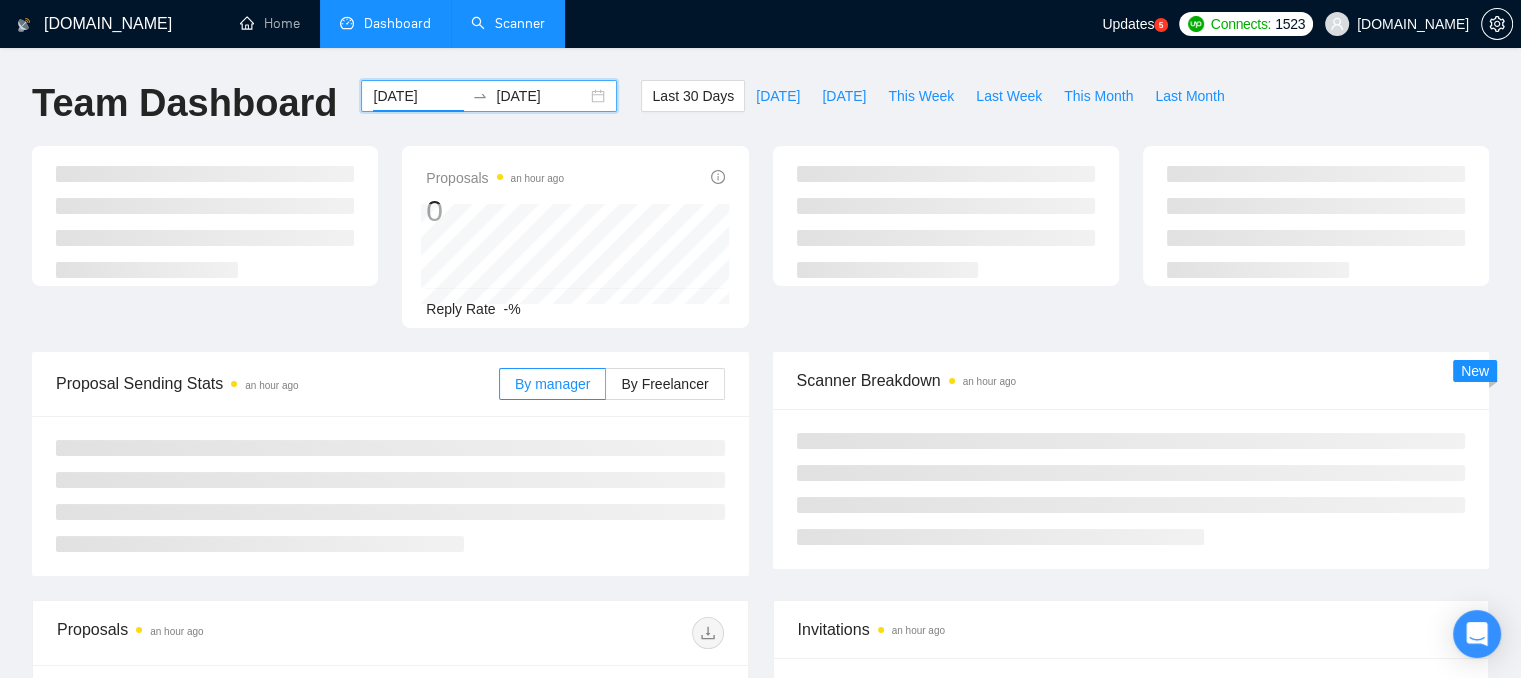 click on "[DATE]" at bounding box center (418, 96) 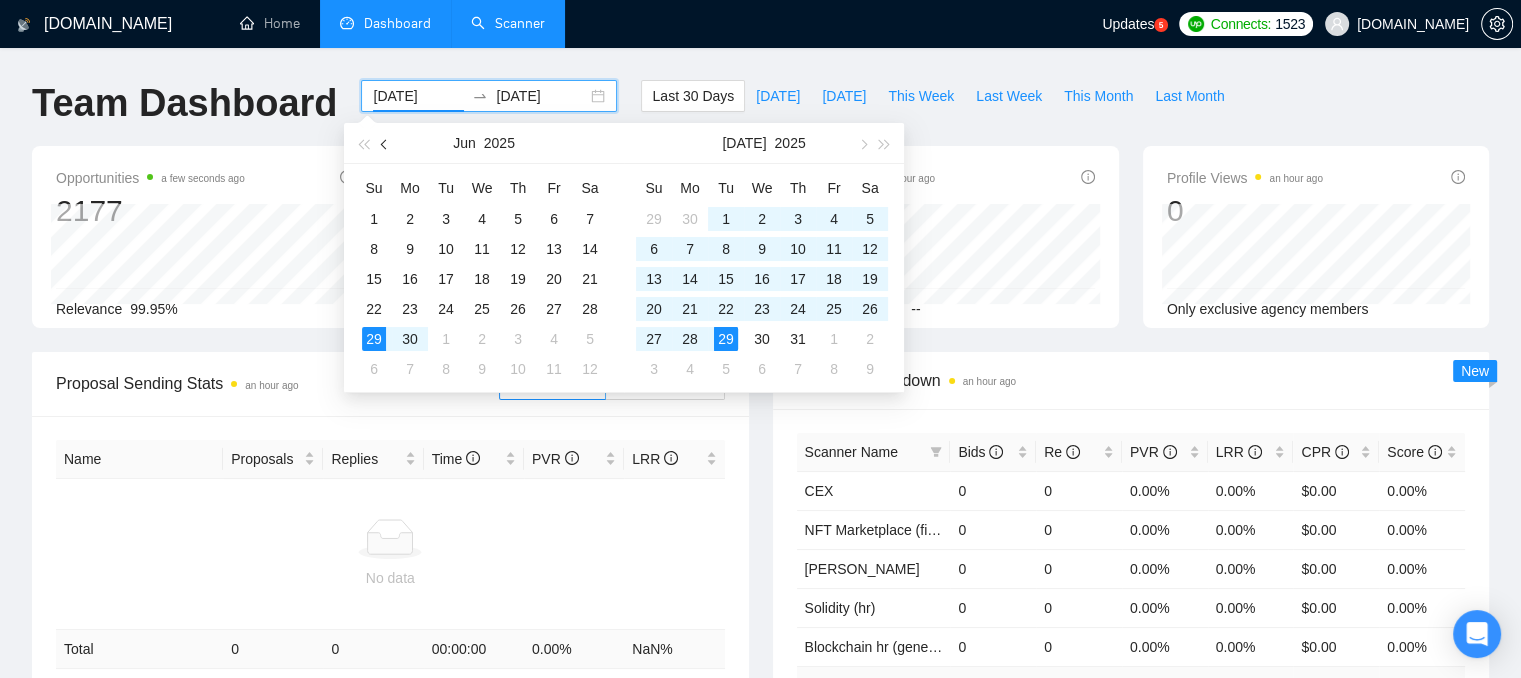 click at bounding box center [385, 143] 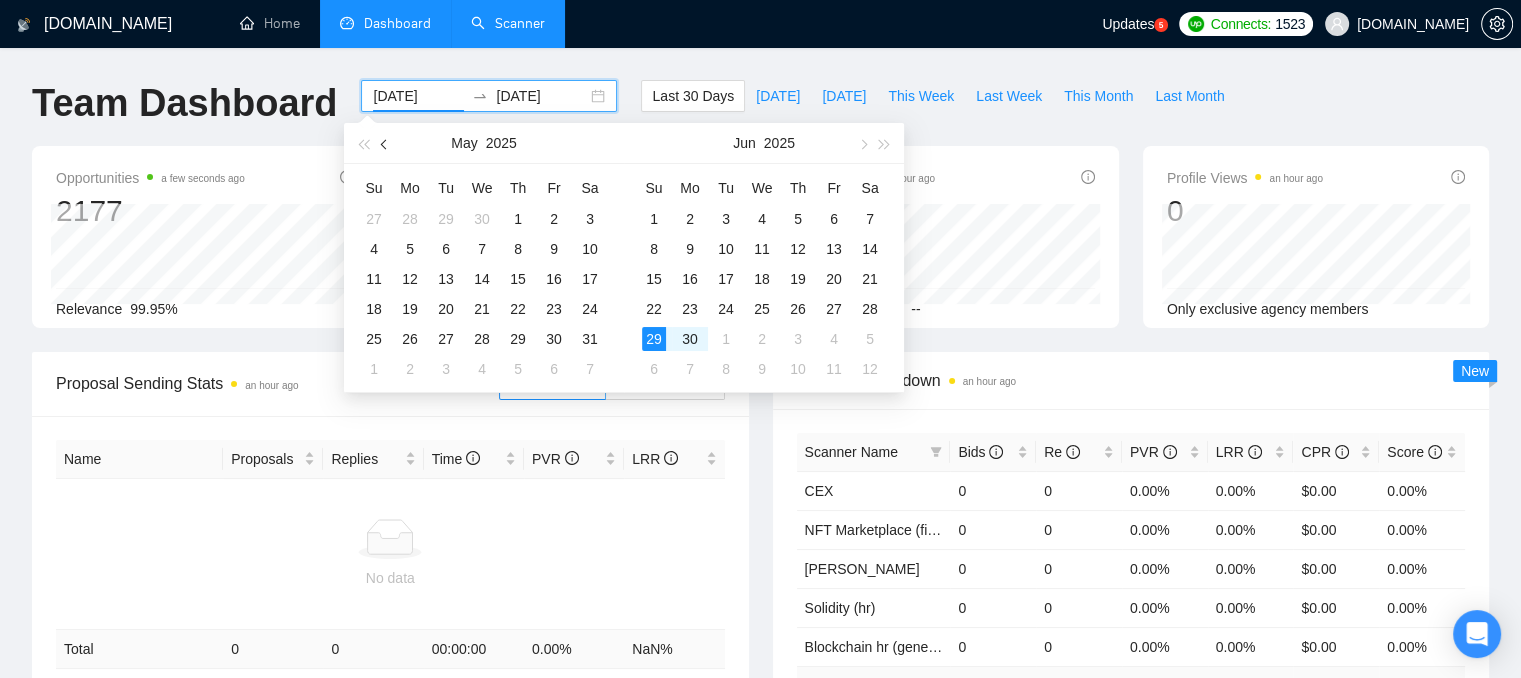 click at bounding box center [385, 143] 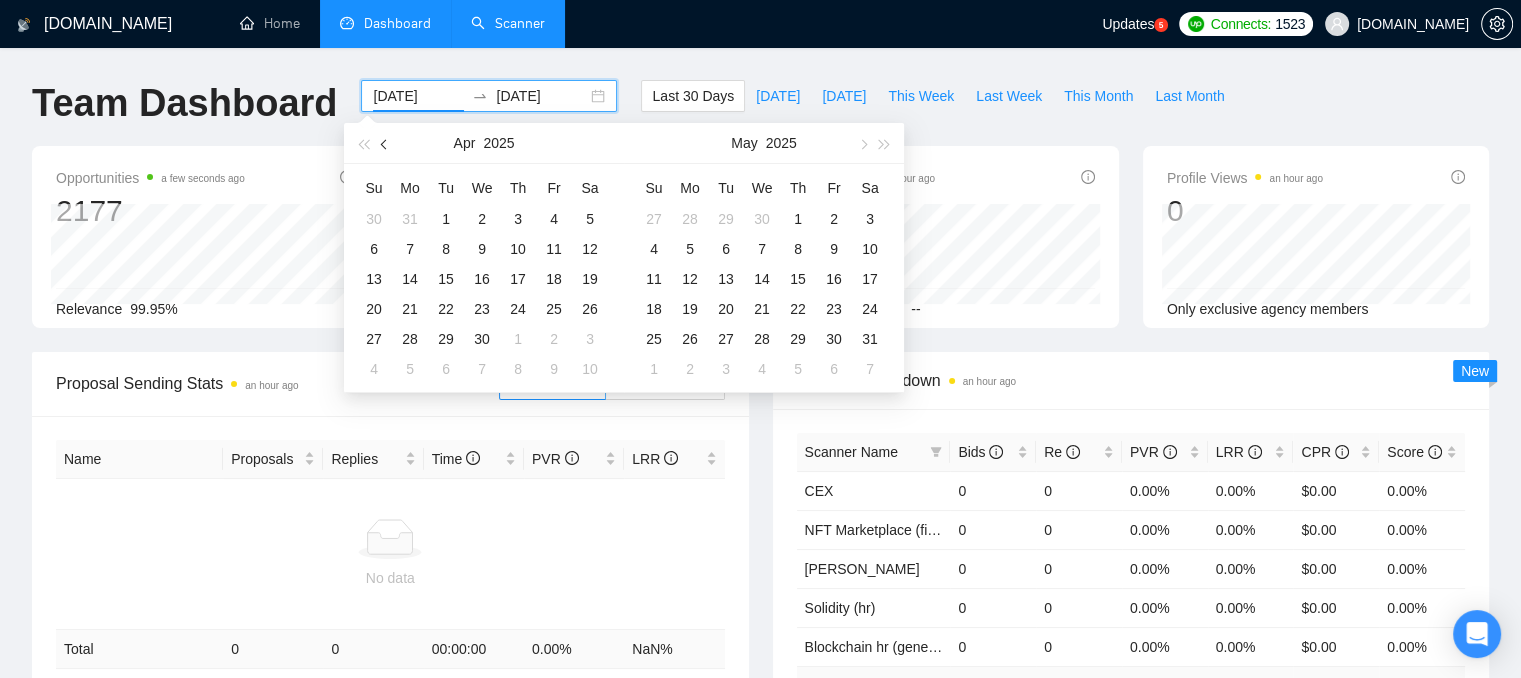 click at bounding box center [385, 143] 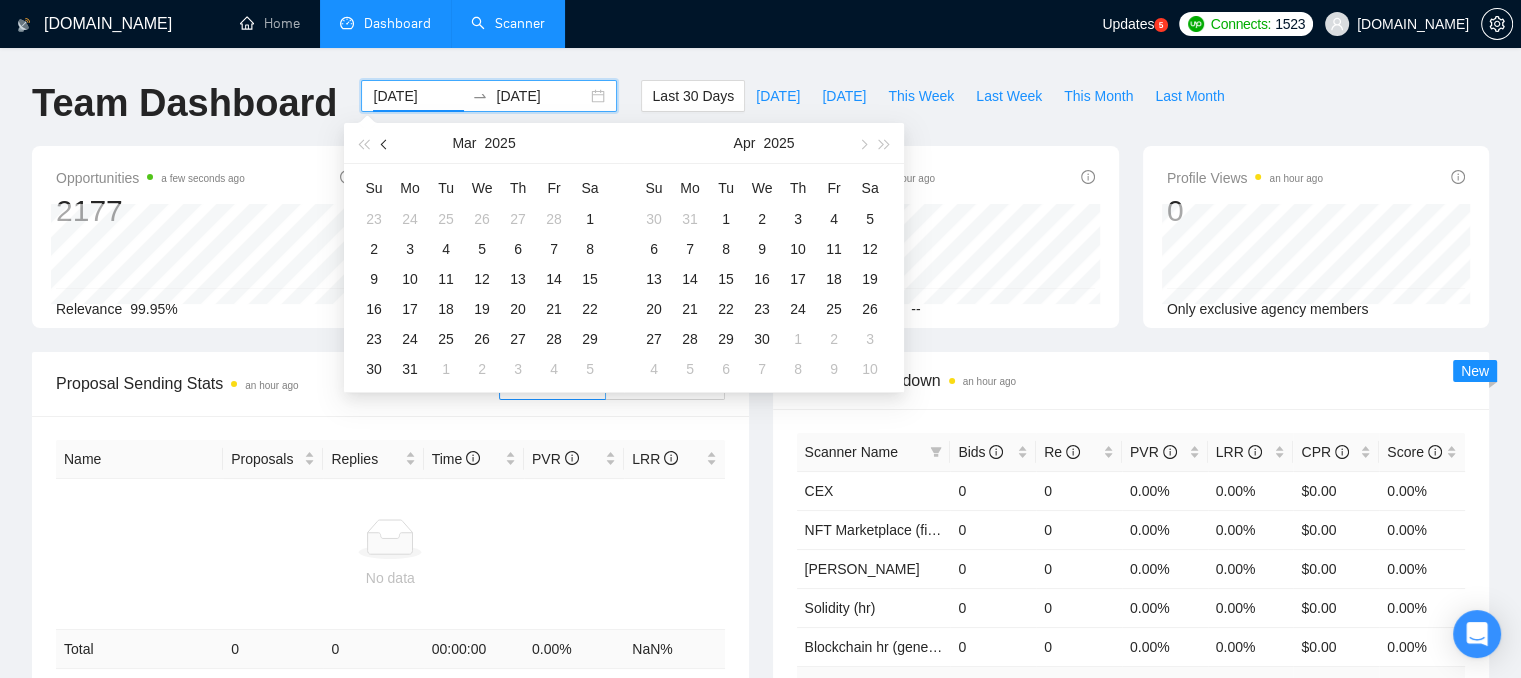 click at bounding box center [385, 143] 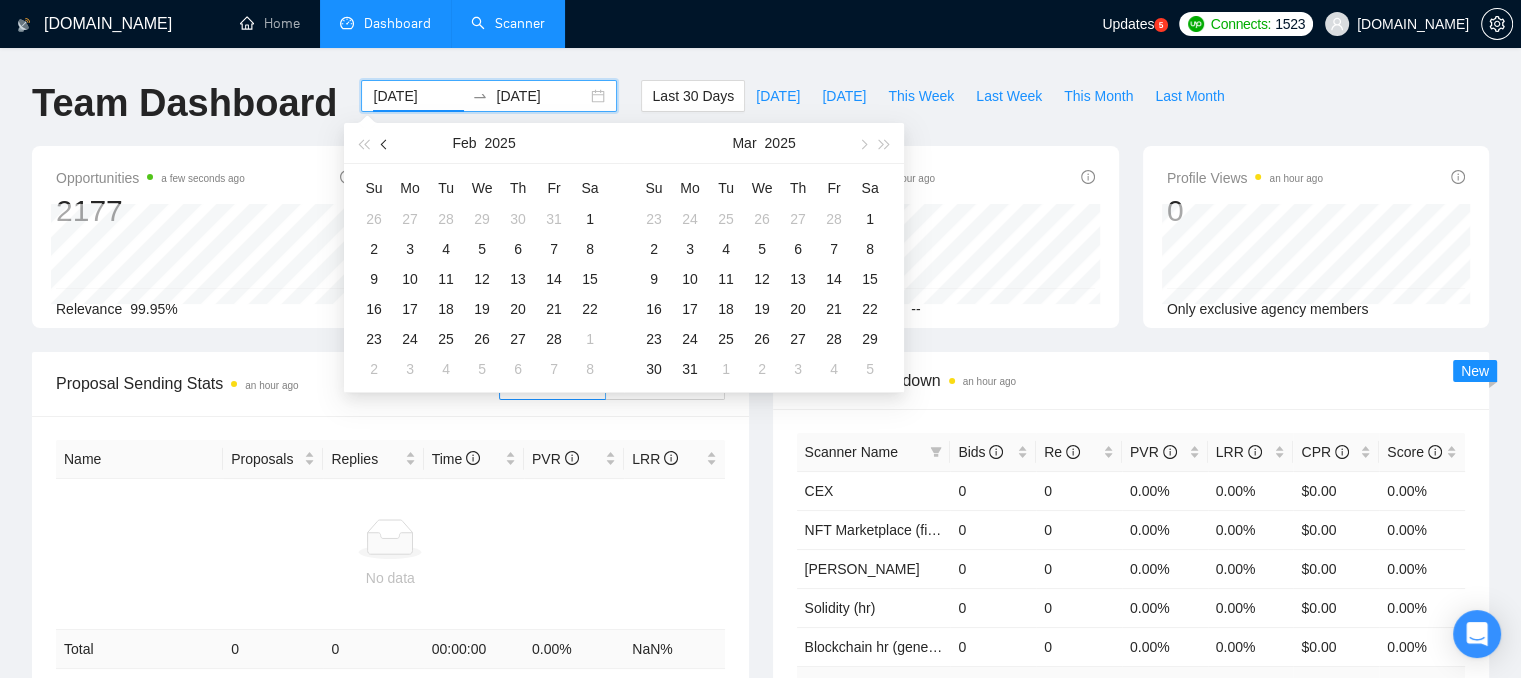 click at bounding box center (385, 143) 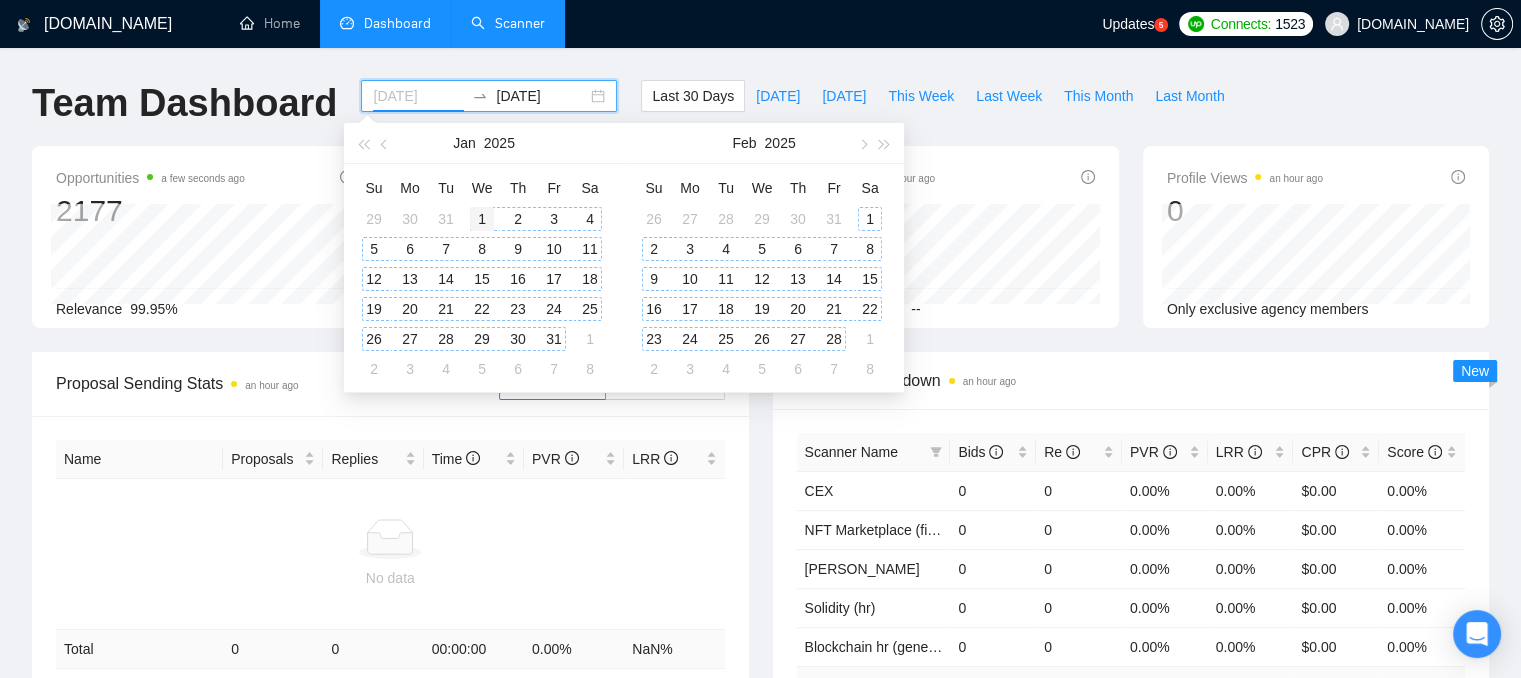 type on "[DATE]" 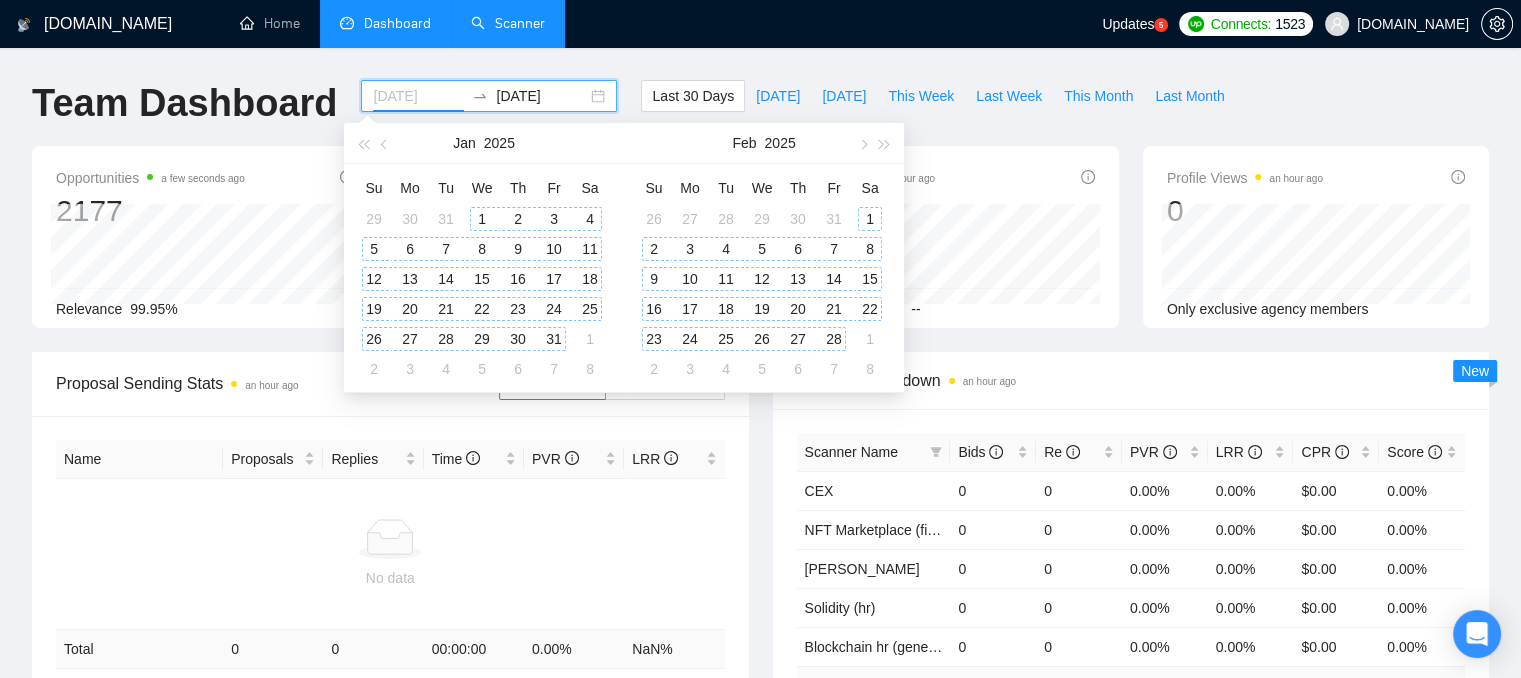 click on "1" at bounding box center (482, 219) 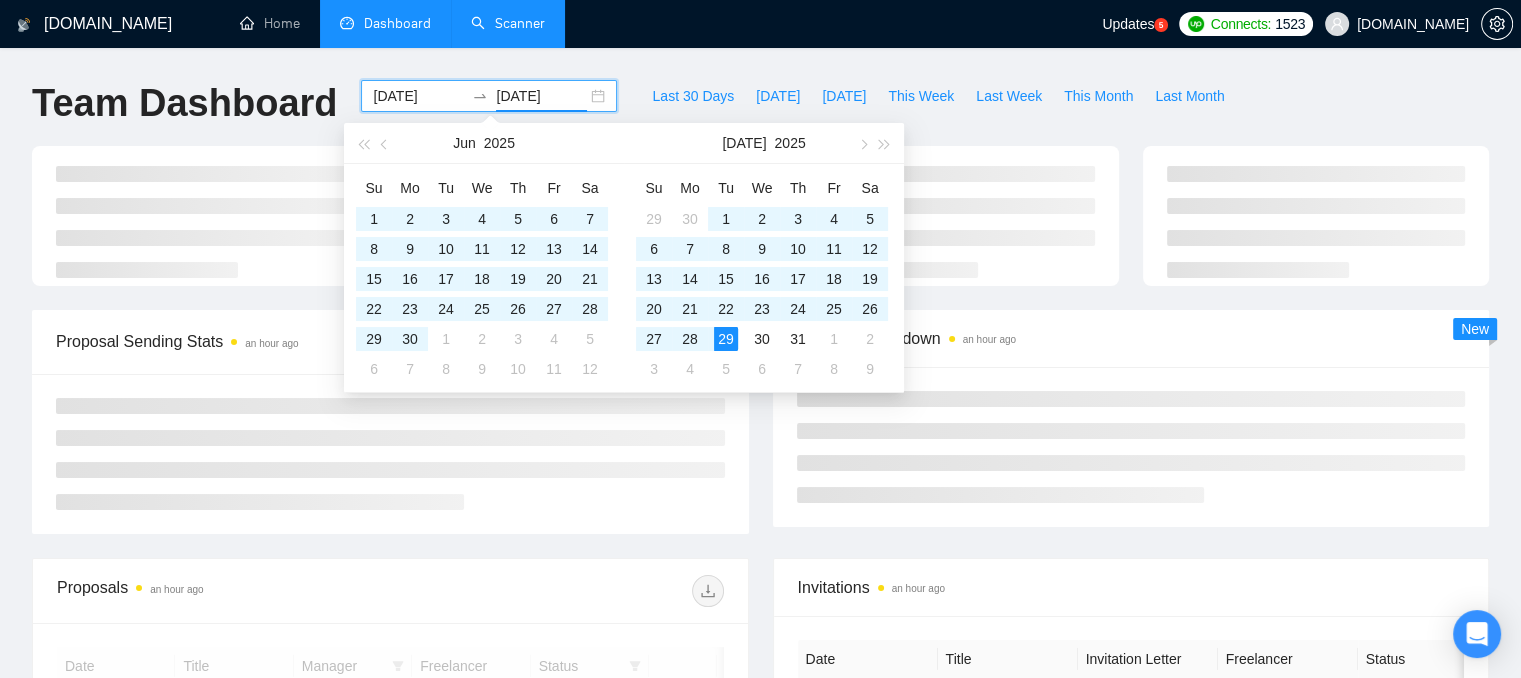 click on "[DOMAIN_NAME] Home Dashboard Scanner Updates
5
Connects: 1523 [DOMAIN_NAME] Team Dashboard [DATE] [DATE] Last 30 Days [DATE] [DATE] This Week Last Week This Month Last Month Proposal Sending Stats an hour ago By manager By Freelancer Scanner Breakdown an hour ago New Proposals an hour ago Date Title Manager Freelancer Status               No data Invitations an hour ago Date Title Invitation Letter Freelancer Status           [DATE] 08:46 Global Referral Partners for Education Campaign Hello!
I'd like to invite you to take a look at the job I've posted. Please submit a proposal if you're available and interested. Can we connect to discuss more on this opportunity?
Rest details I have shared in my job posted.
Ridha M. [PERSON_NAME] Archived [DATE] 16:56 Seeking Experts in Stablecoin Adoption & Payments Operations – Paid Survey [PERSON_NAME] Pending [DATE] 14:17 [PERSON_NAME]  Pending [DATE] 18:40 1" at bounding box center [760, 650] 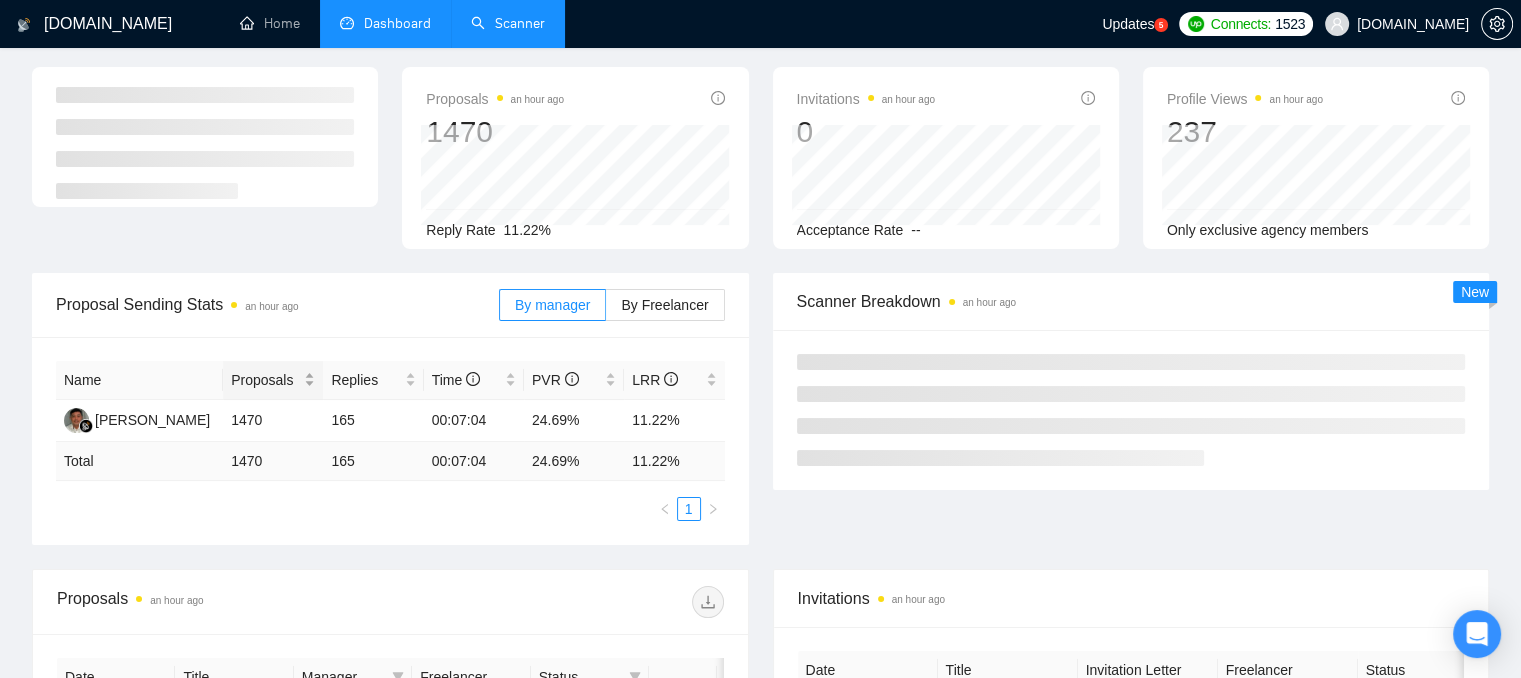 scroll, scrollTop: 100, scrollLeft: 0, axis: vertical 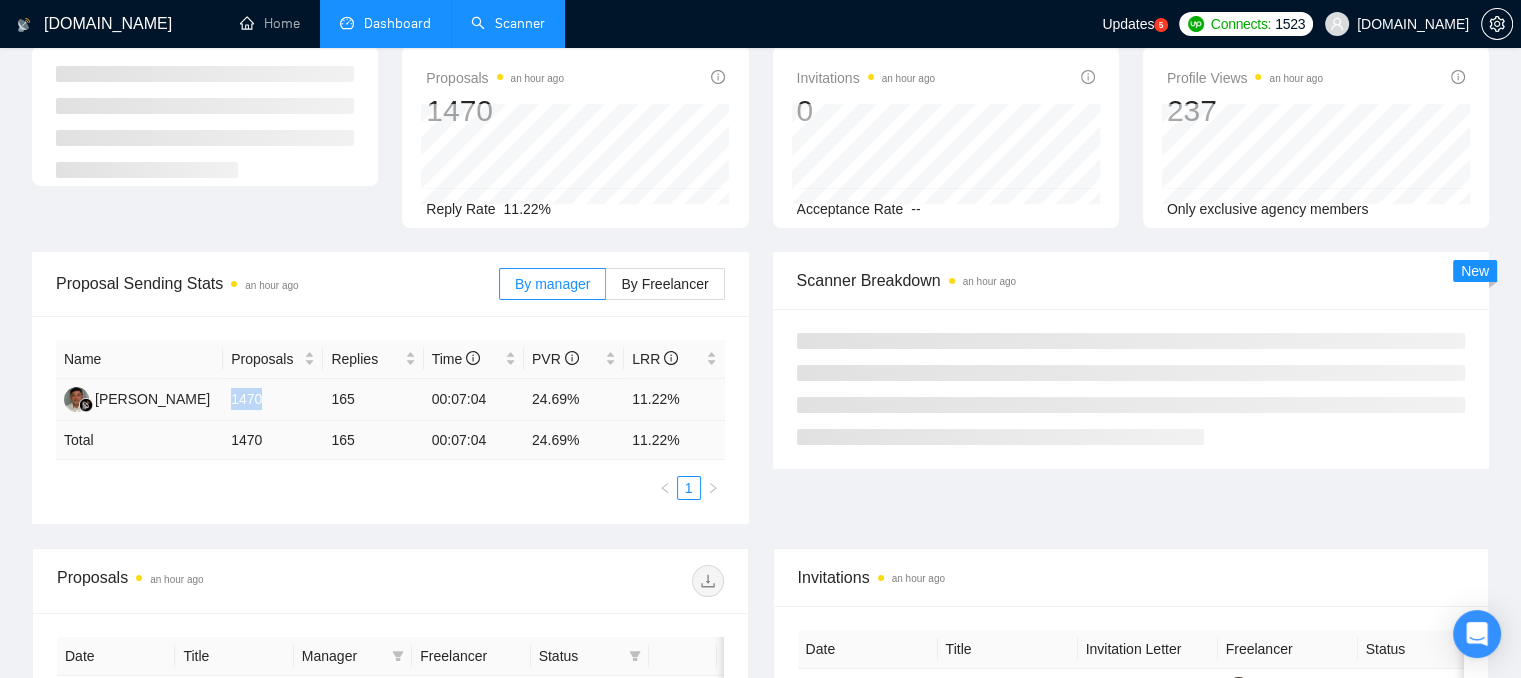 drag, startPoint x: 230, startPoint y: 397, endPoint x: 284, endPoint y: 421, distance: 59.093147 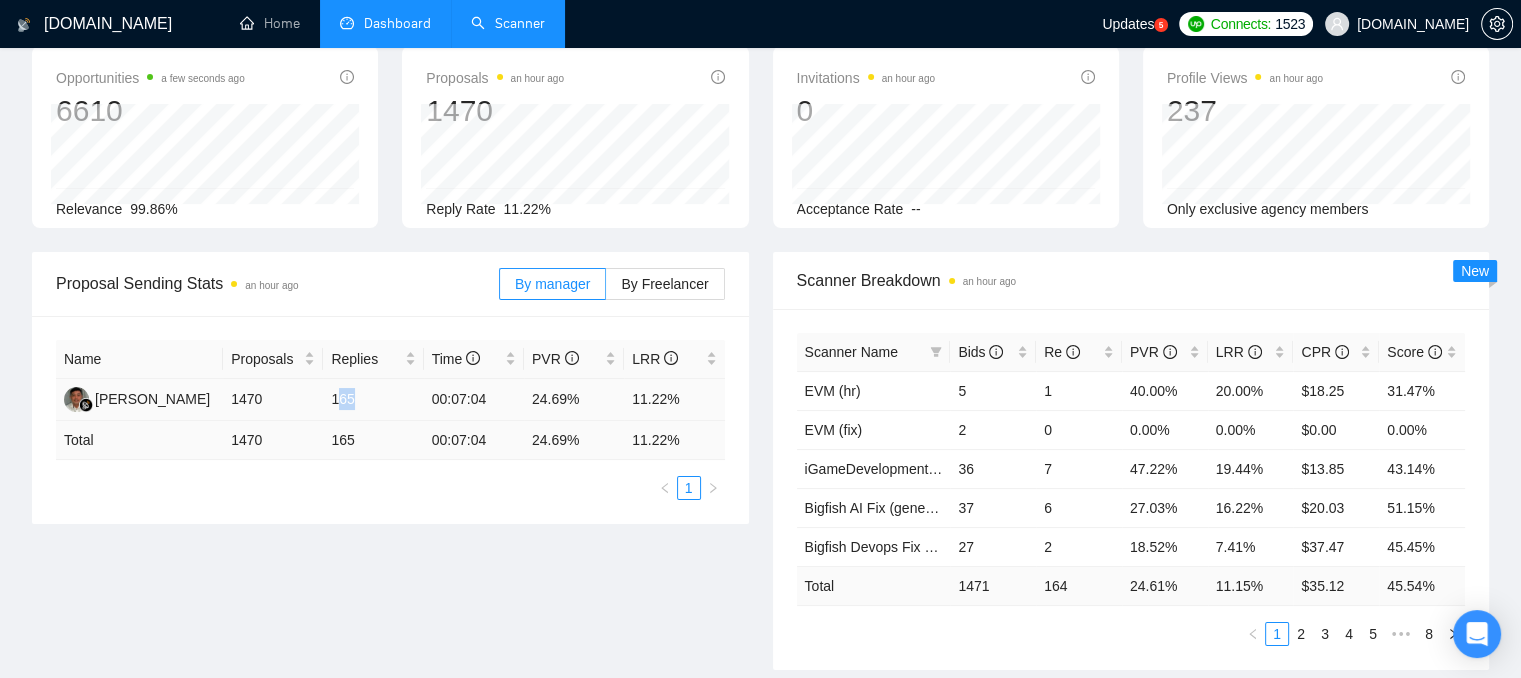 drag, startPoint x: 335, startPoint y: 401, endPoint x: 360, endPoint y: 405, distance: 25.317978 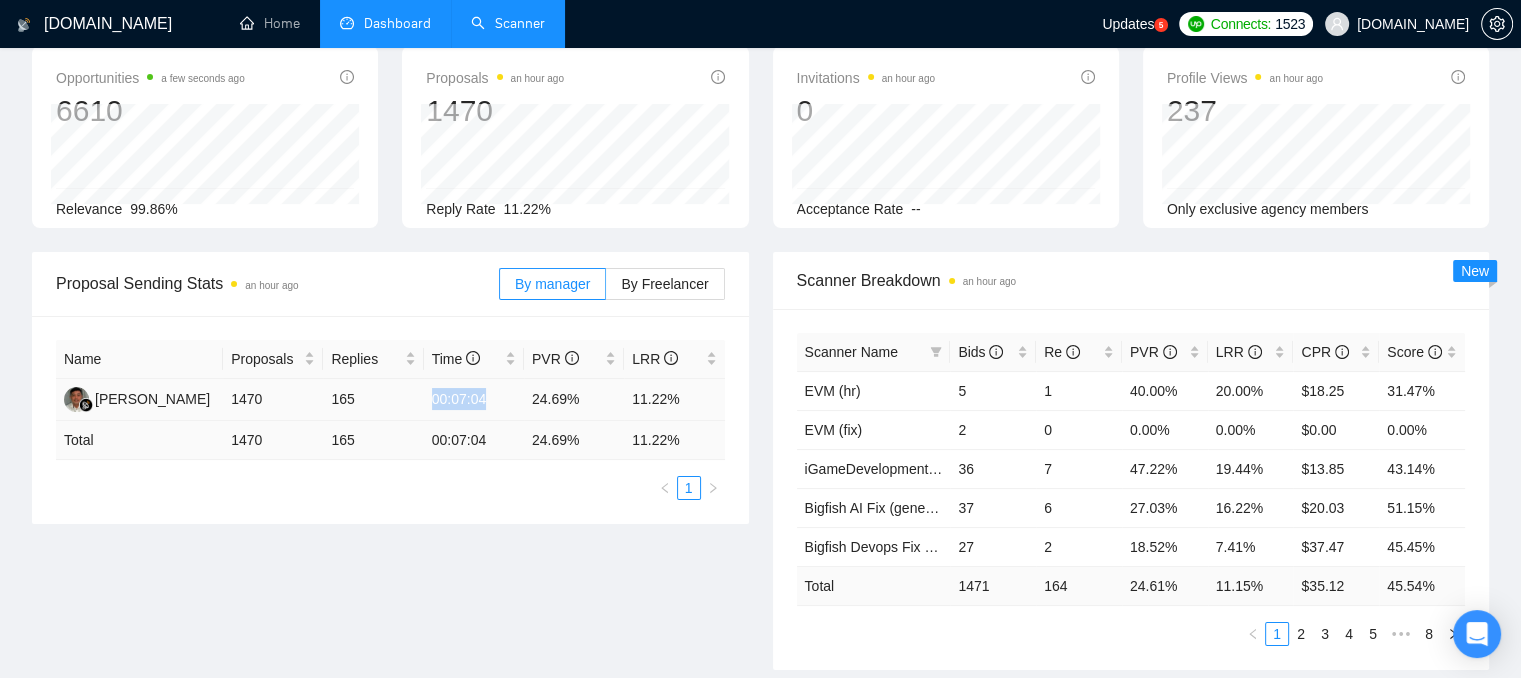 drag, startPoint x: 429, startPoint y: 400, endPoint x: 488, endPoint y: 397, distance: 59.07622 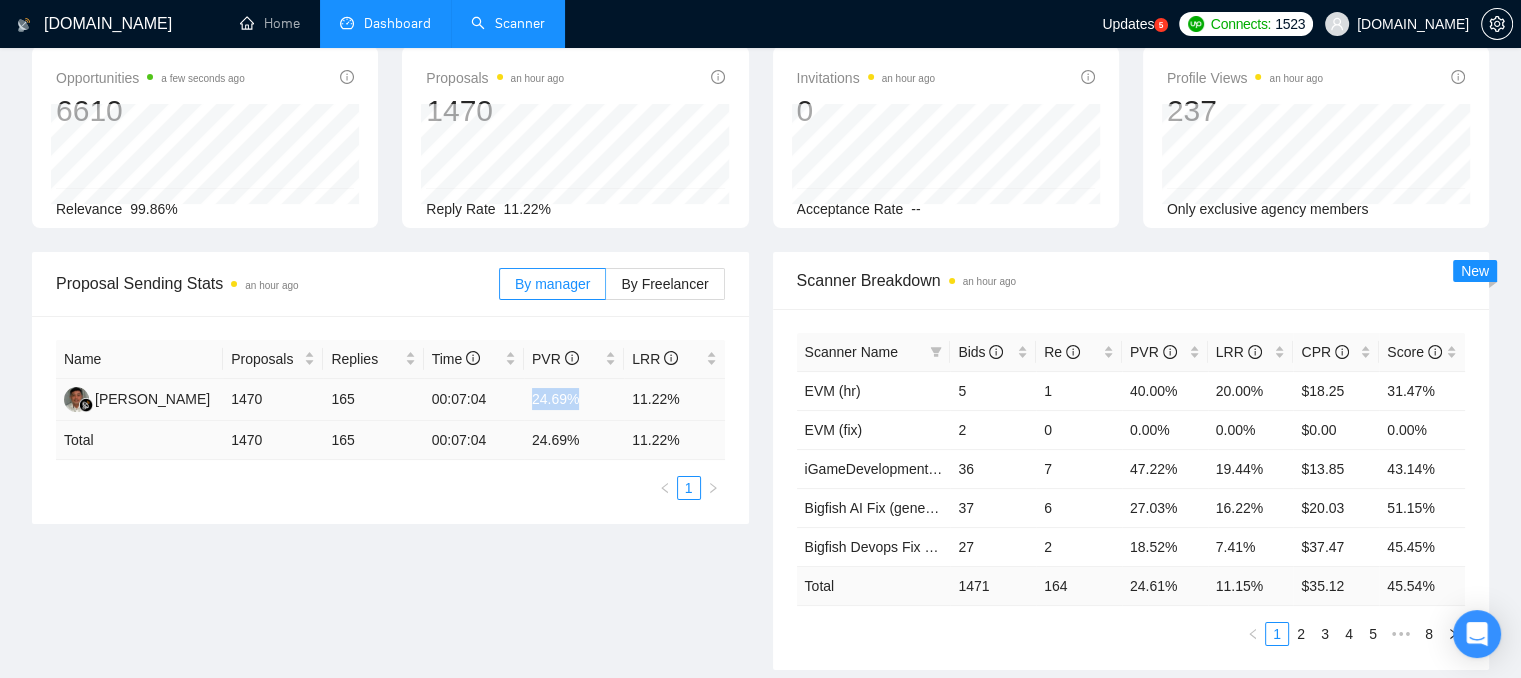 drag, startPoint x: 575, startPoint y: 397, endPoint x: 532, endPoint y: 404, distance: 43.56604 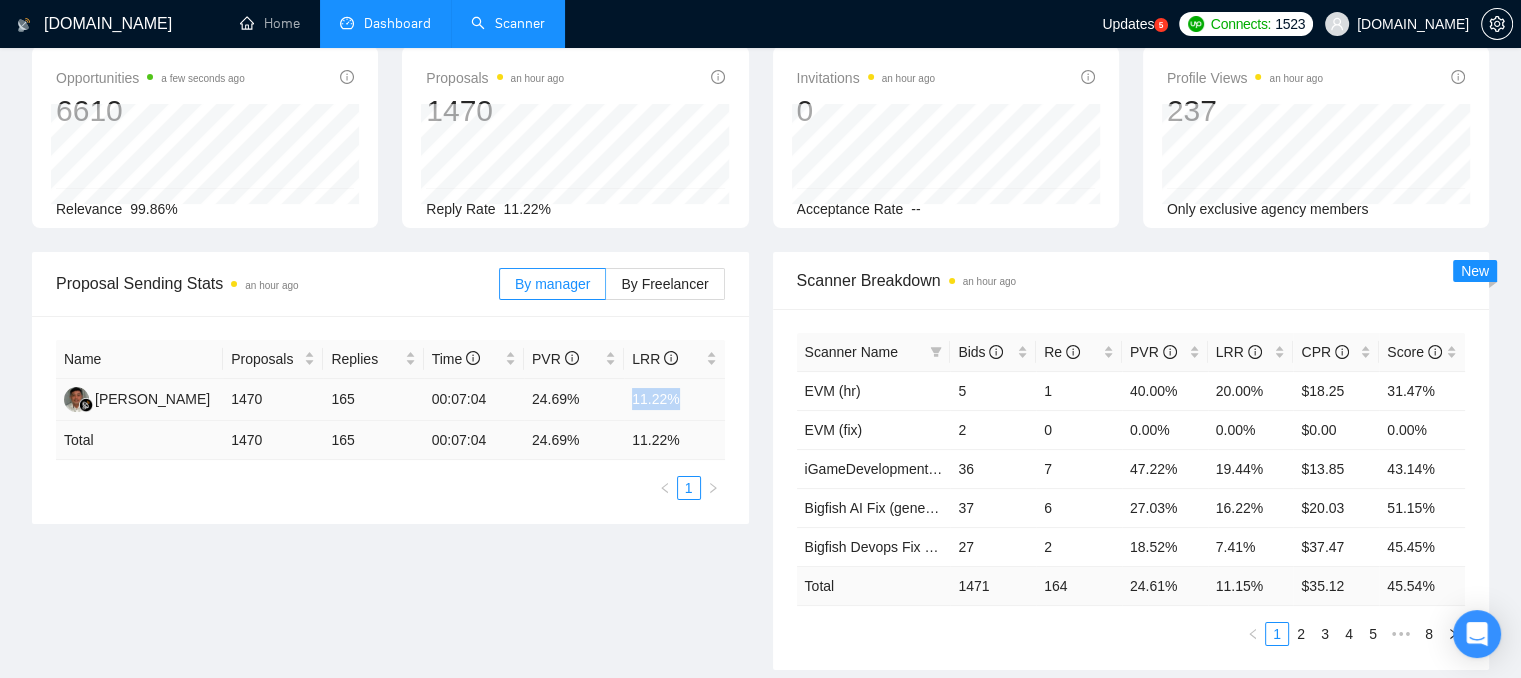 drag, startPoint x: 675, startPoint y: 397, endPoint x: 630, endPoint y: 399, distance: 45.044422 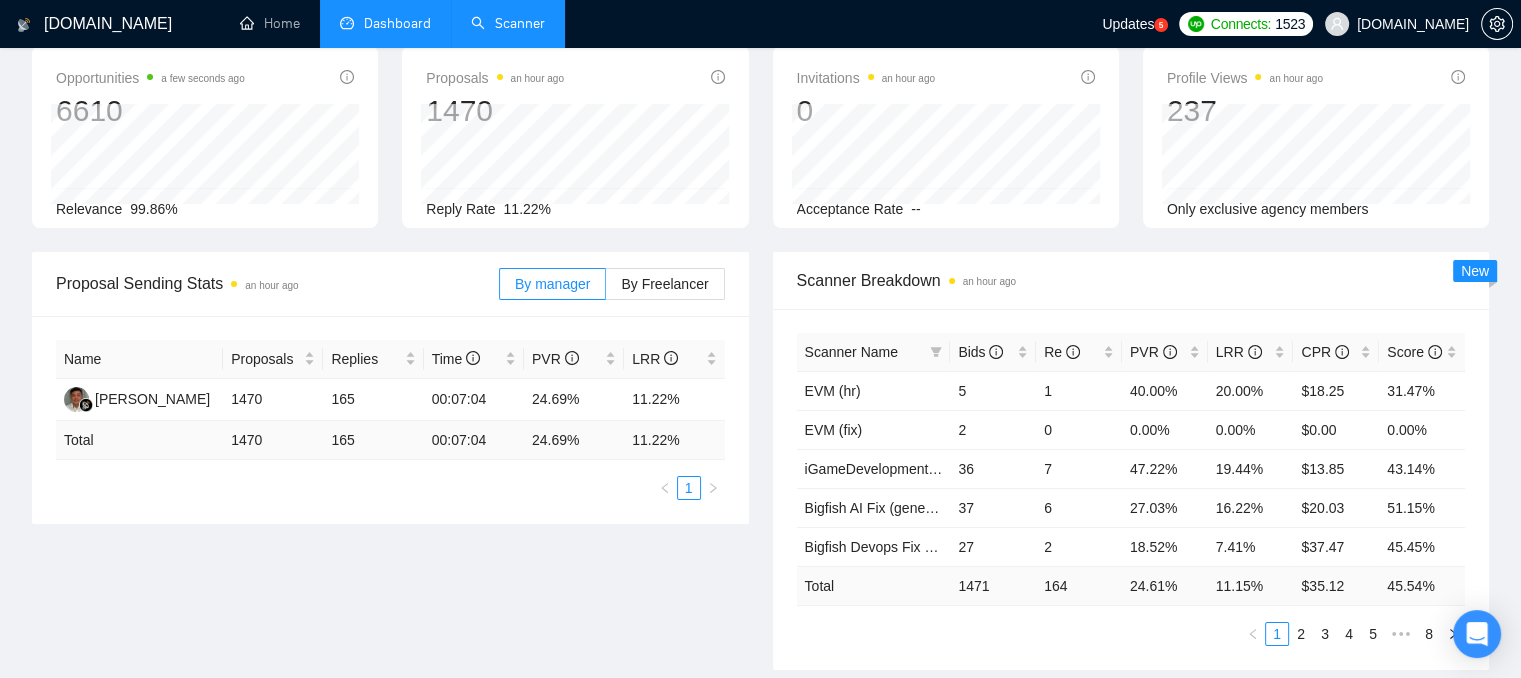 click on "Name Proposals Replies Time   PVR   LRR   [PERSON_NAME] 1470 165 00:07:04 24.69% 11.22% Total 1470 165 00:07:04 24.69 % 11.22 % 1" at bounding box center (390, 420) 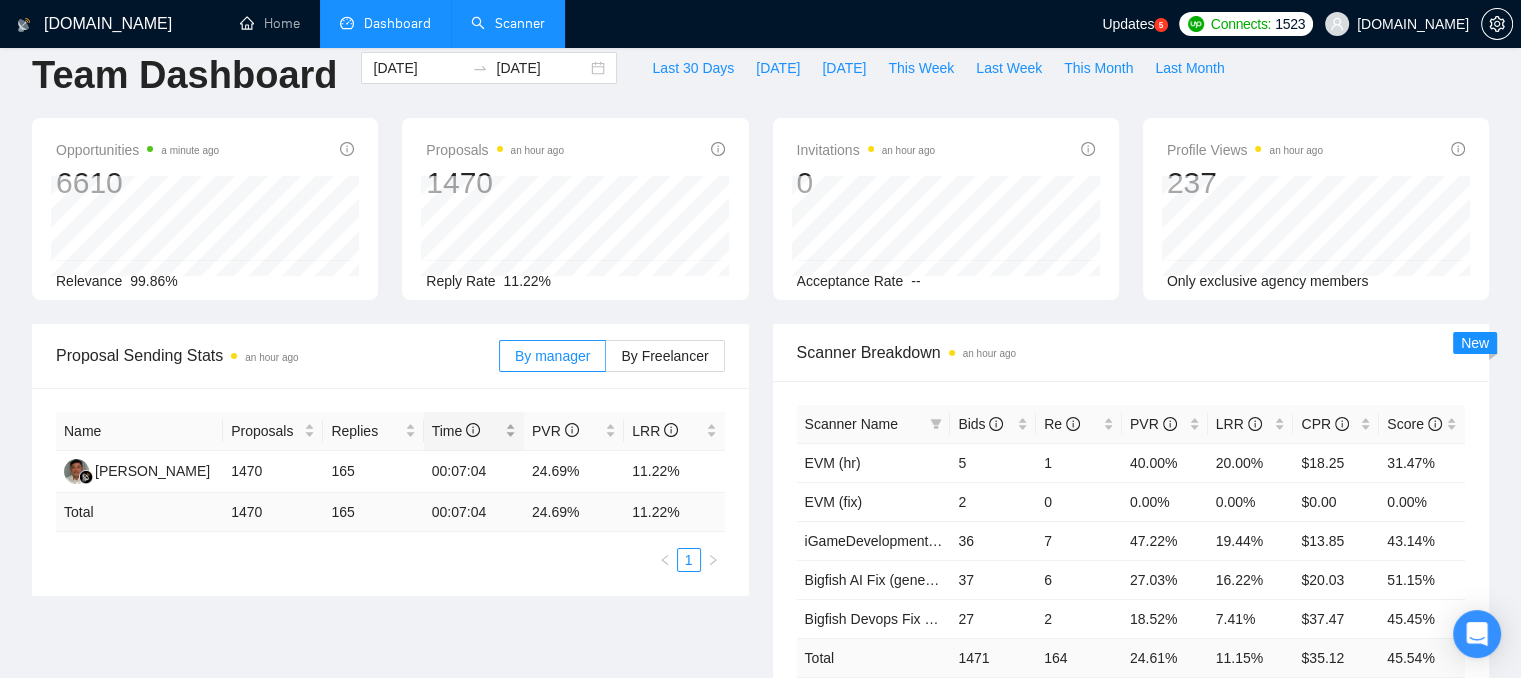 scroll, scrollTop: 0, scrollLeft: 0, axis: both 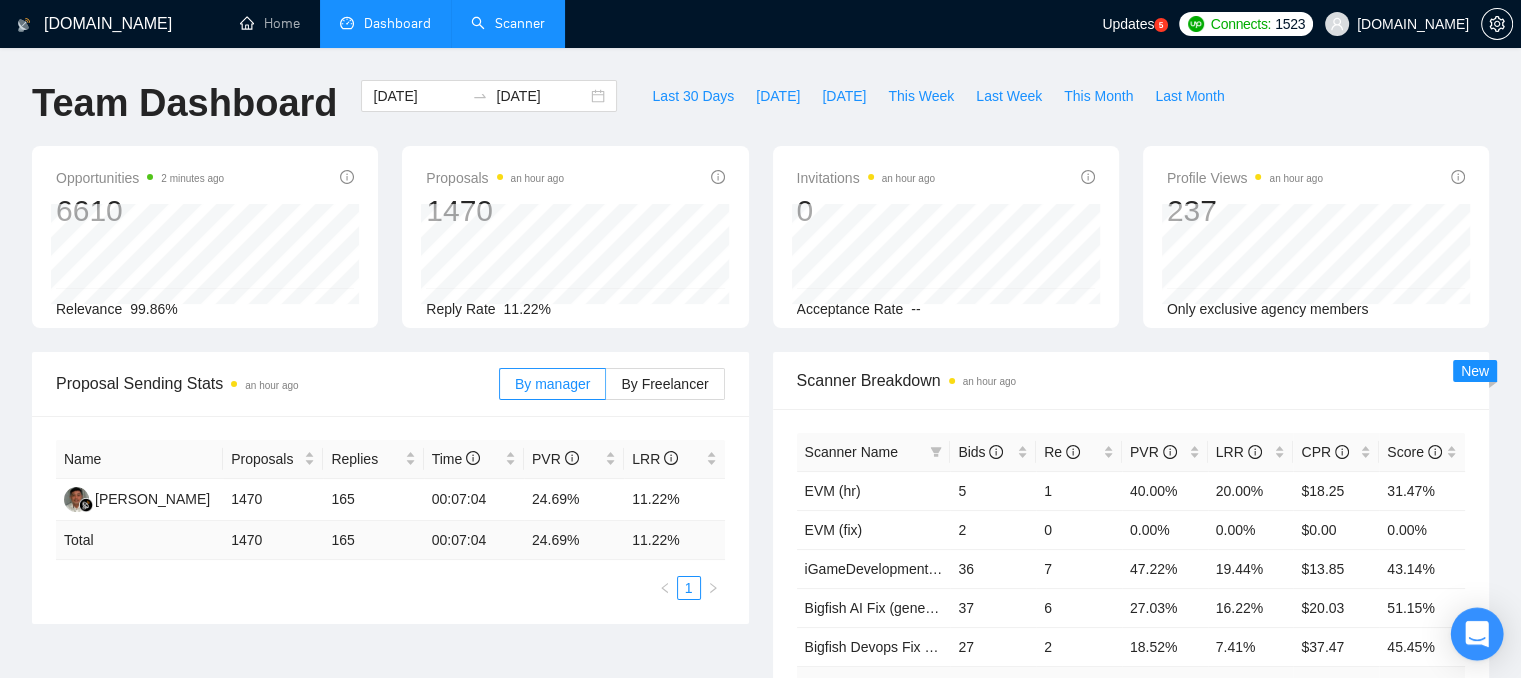 click 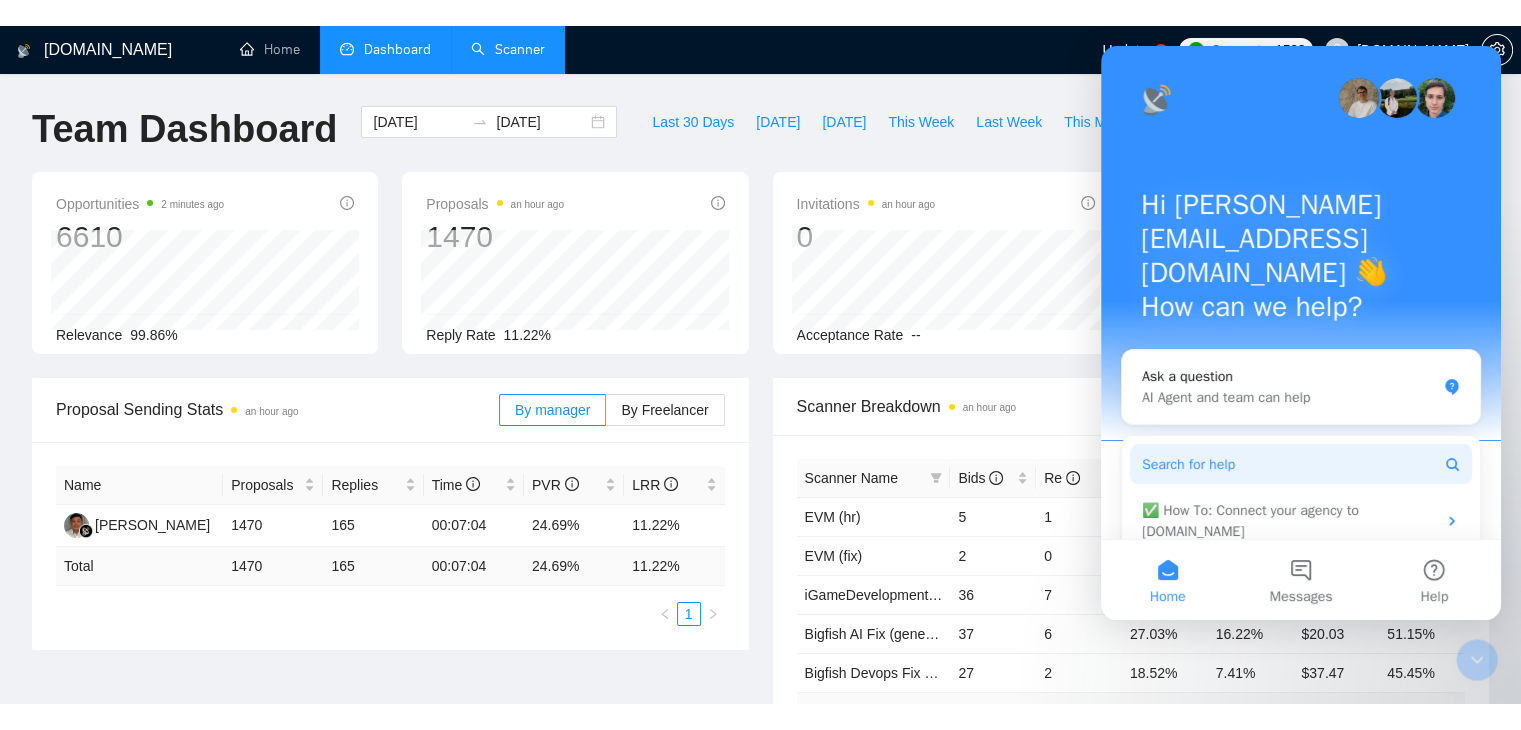 scroll, scrollTop: 0, scrollLeft: 0, axis: both 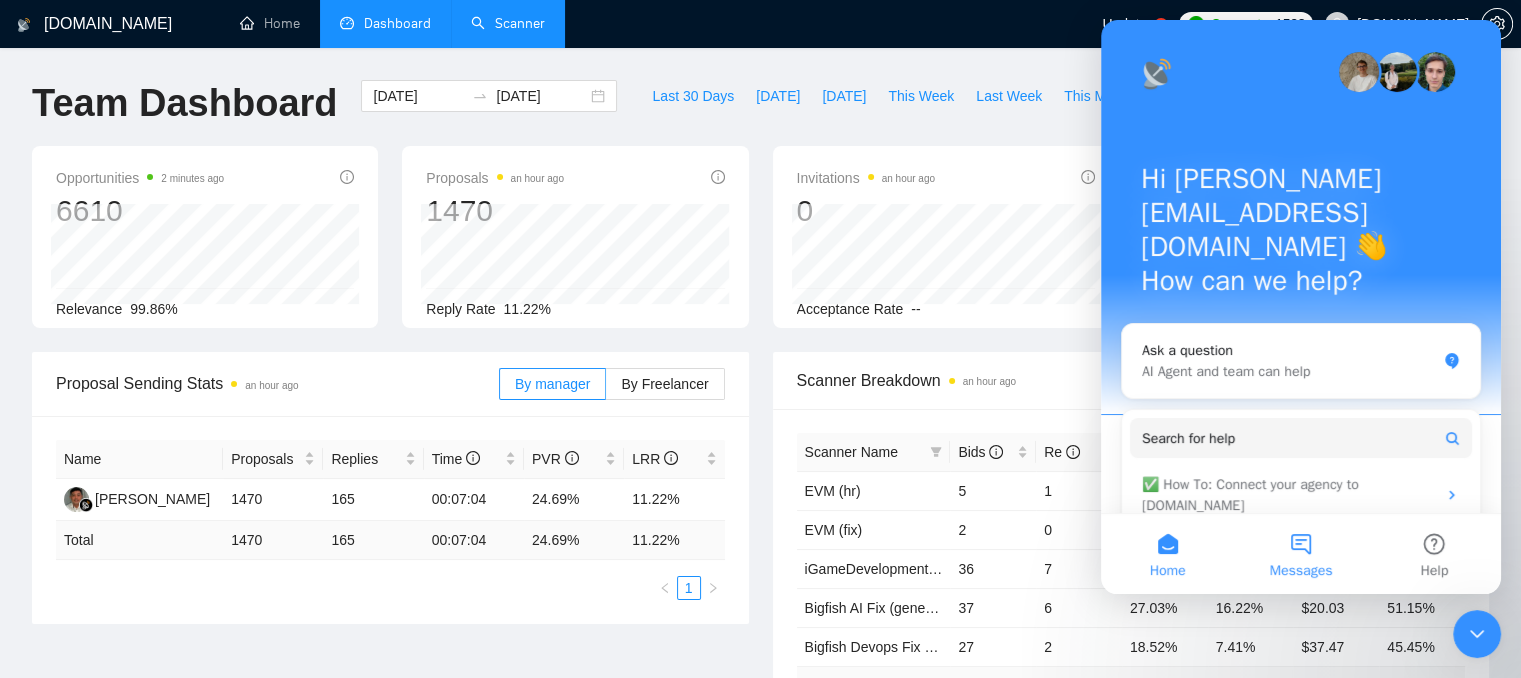 click on "Messages" at bounding box center (1300, 554) 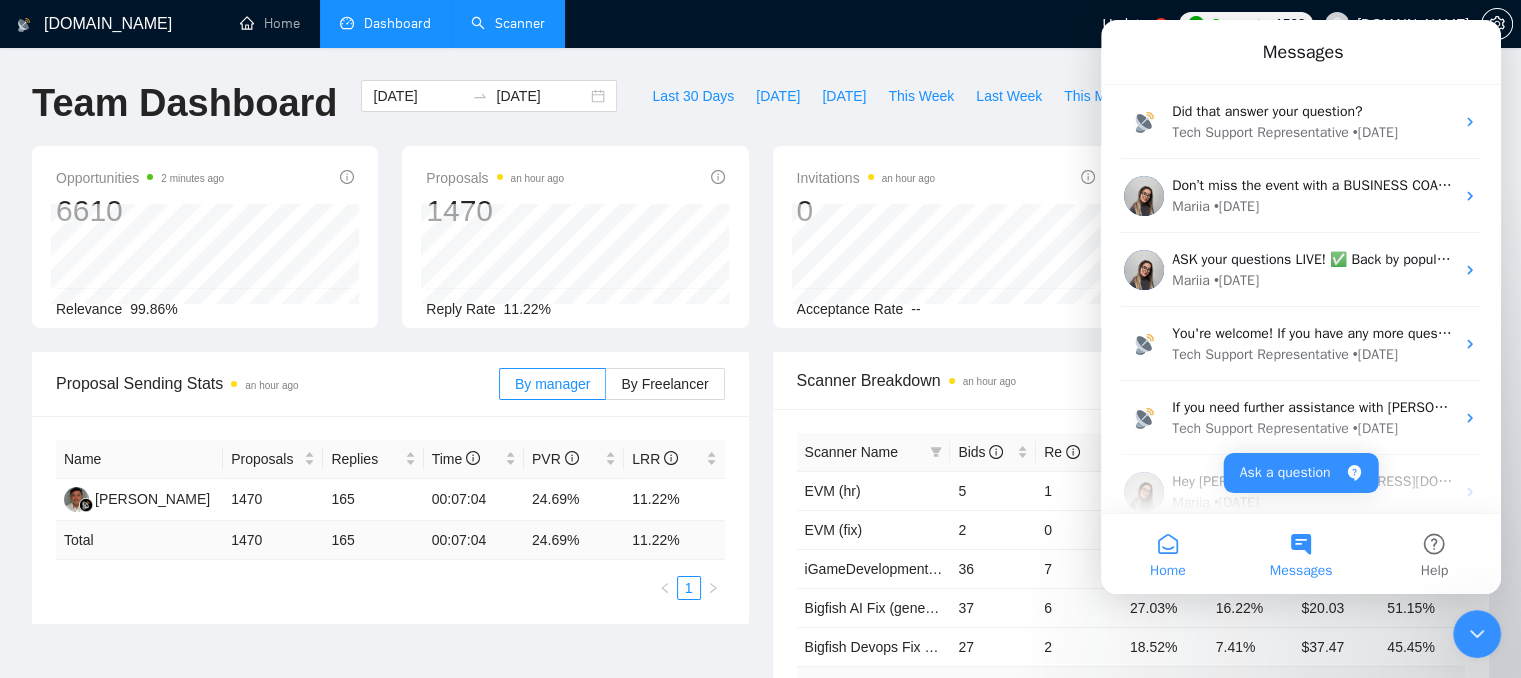 click on "Home" at bounding box center [1167, 554] 